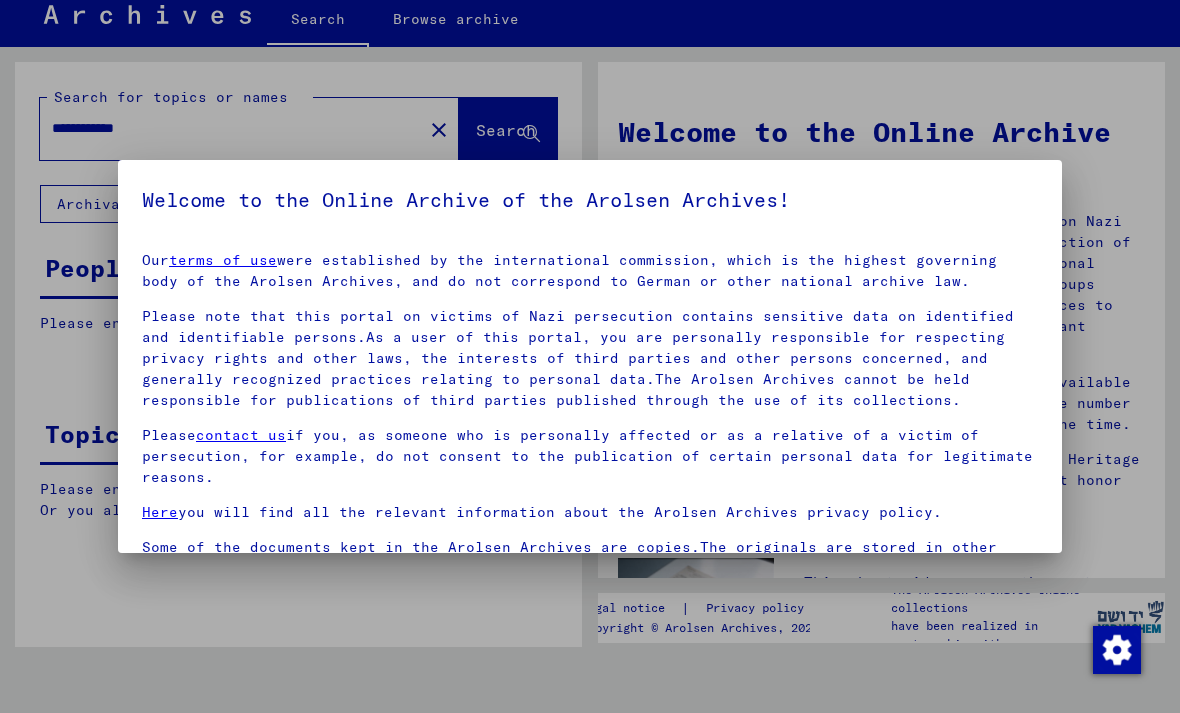 scroll, scrollTop: 49, scrollLeft: 0, axis: vertical 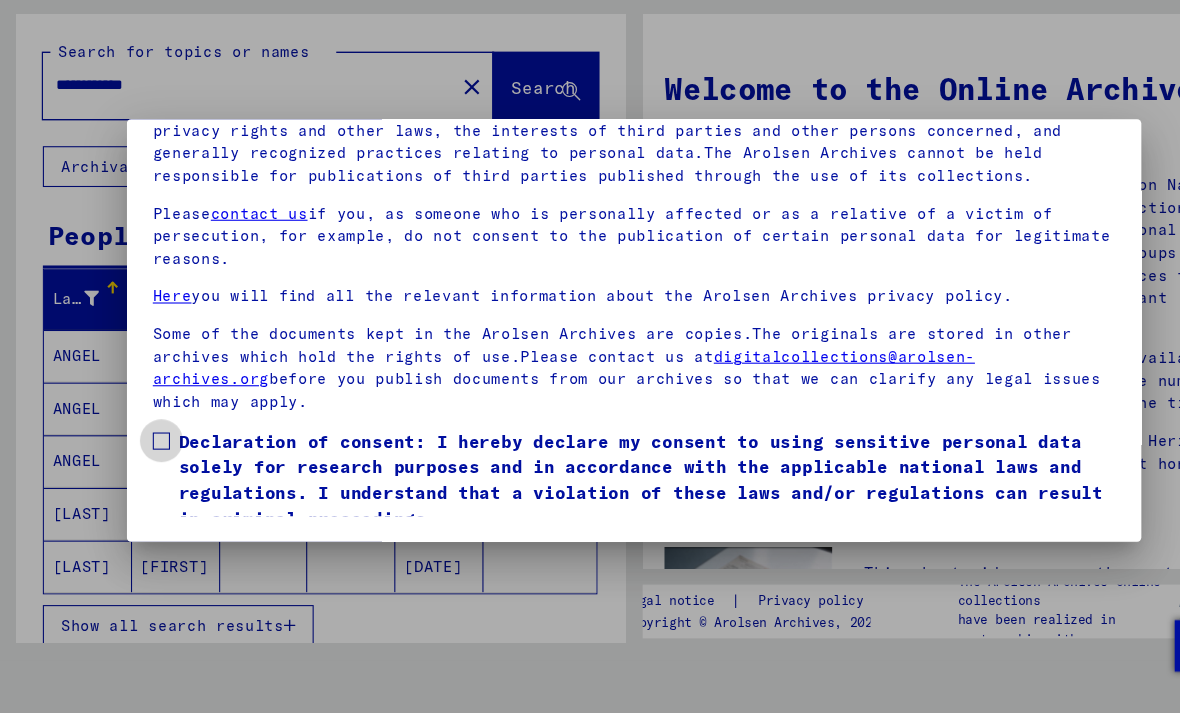 click on "Declaration of consent: I hereby declare my consent to using sensitive personal data solely for research purposes and in accordance with the applicable national laws and regulations. I understand that a violation of these laws and/or regulations can result in criminal proceedings." at bounding box center (602, 495) 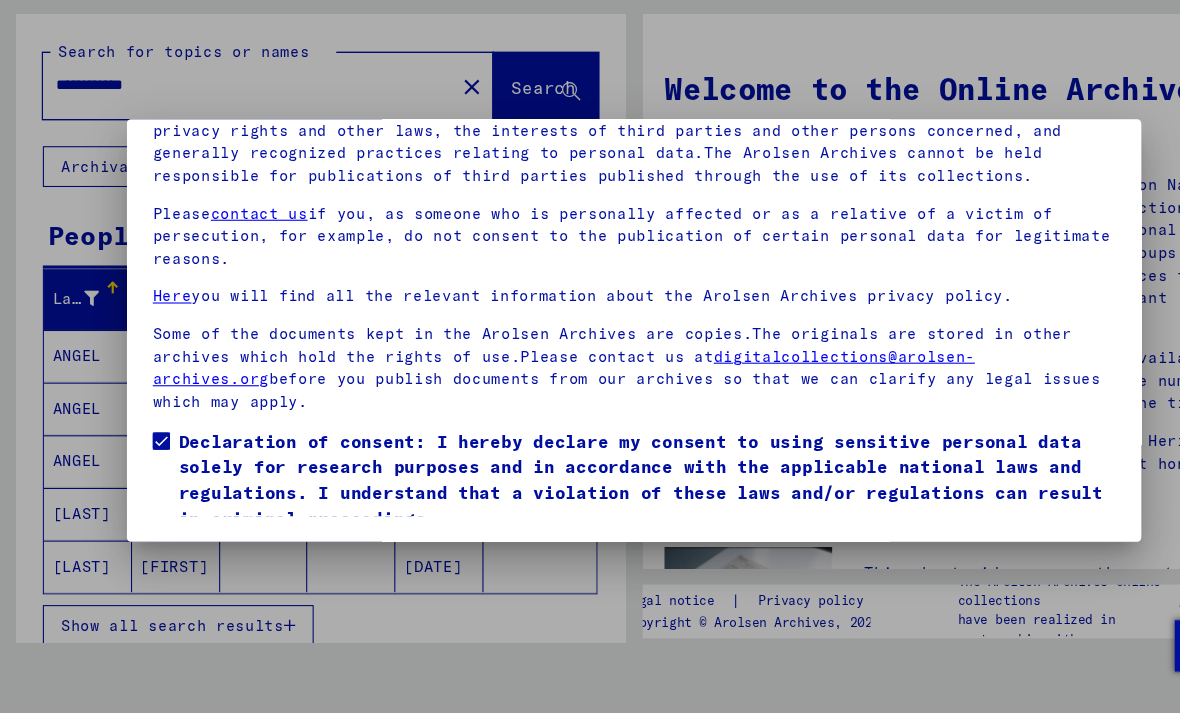 click on "I agree" at bounding box center (190, 572) 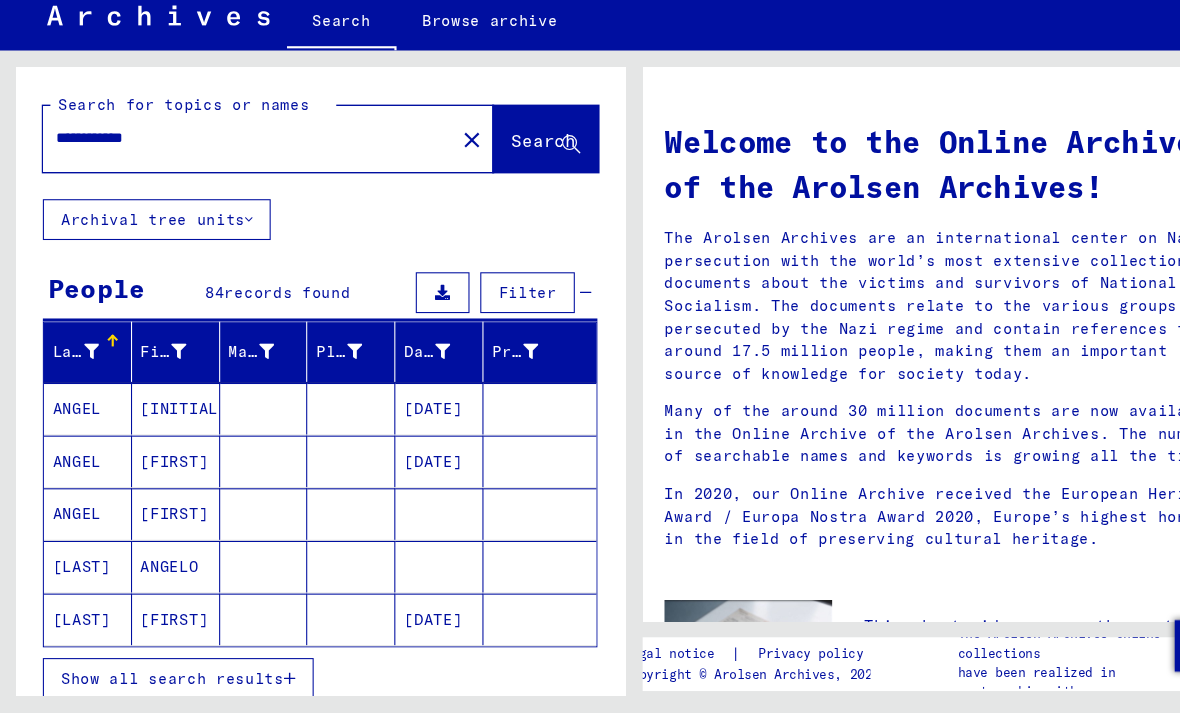 click on "**********" at bounding box center [225, 177] 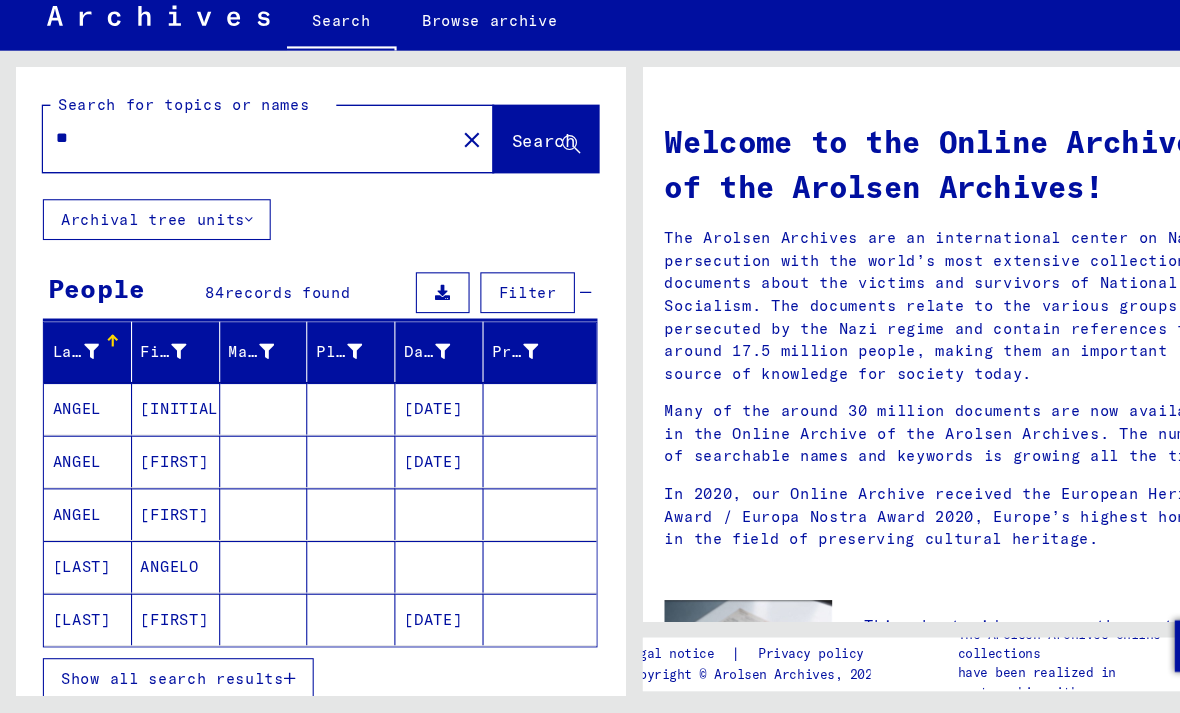 type on "*" 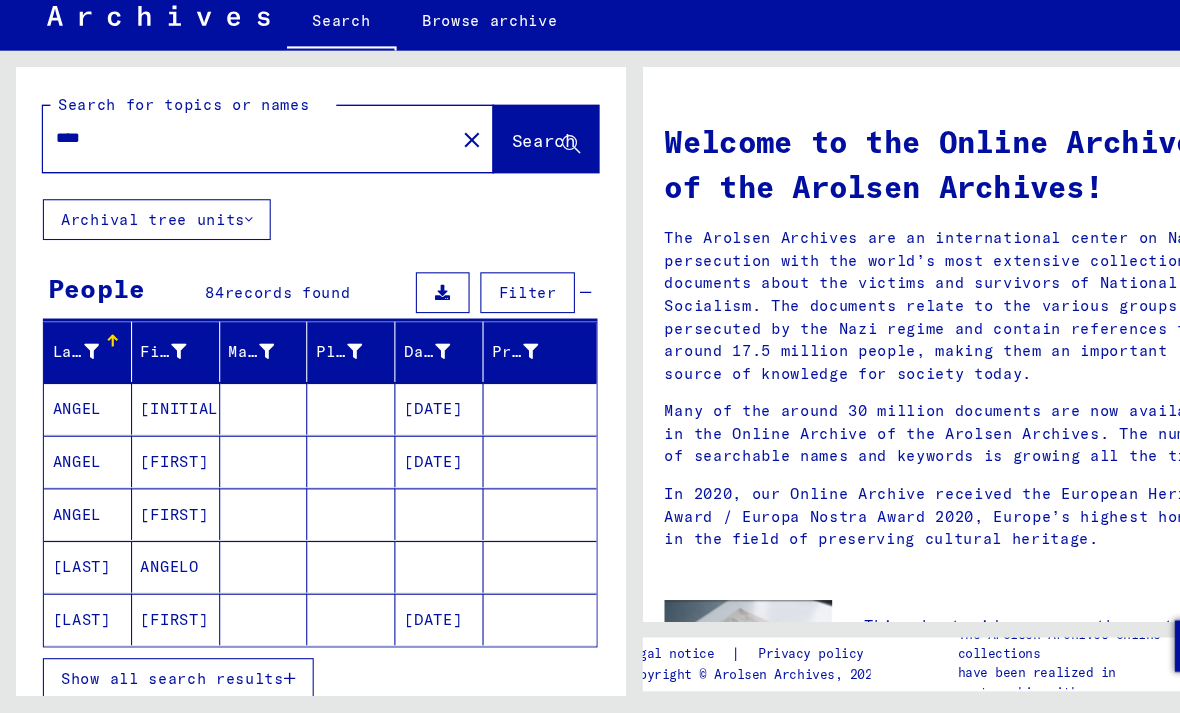 type on "****" 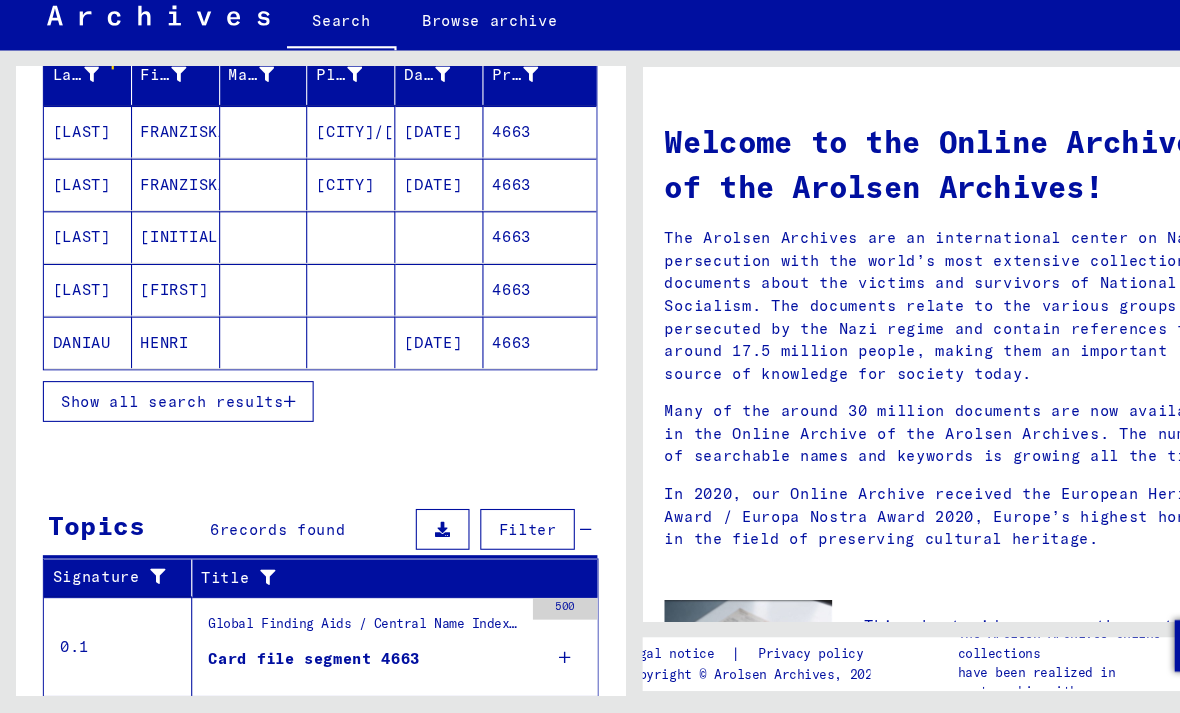 scroll, scrollTop: 256, scrollLeft: 0, axis: vertical 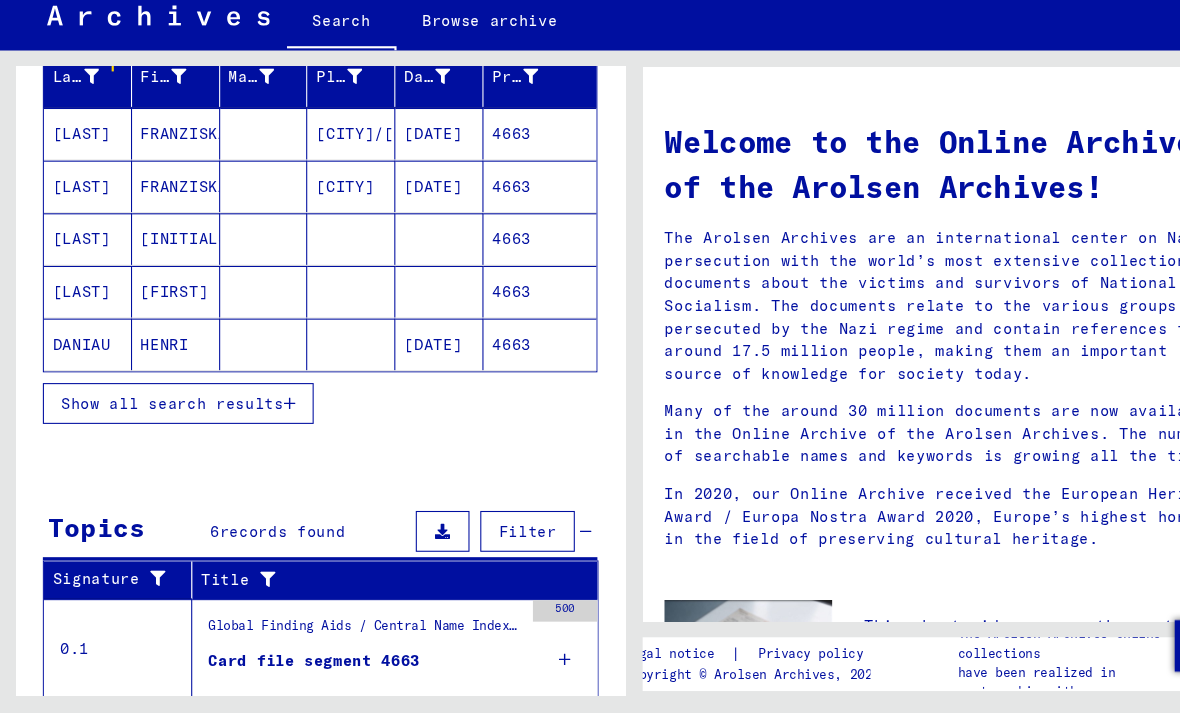 click on "Show all search results" at bounding box center (160, 424) 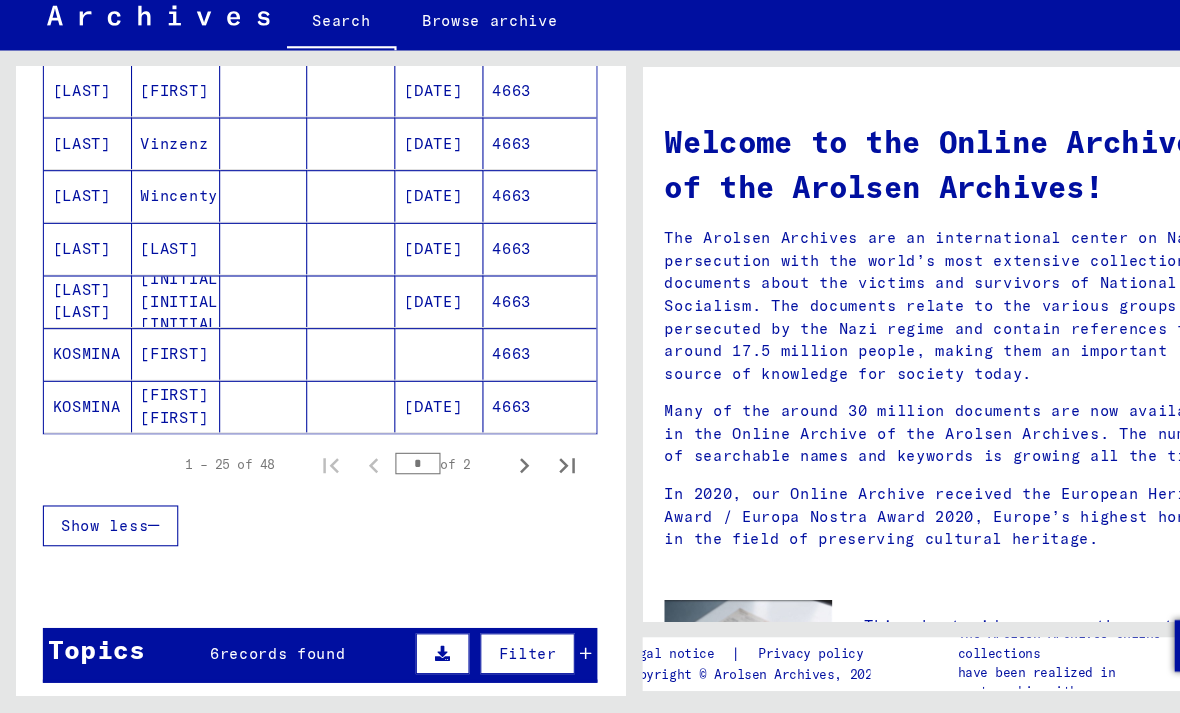 scroll, scrollTop: 1182, scrollLeft: 0, axis: vertical 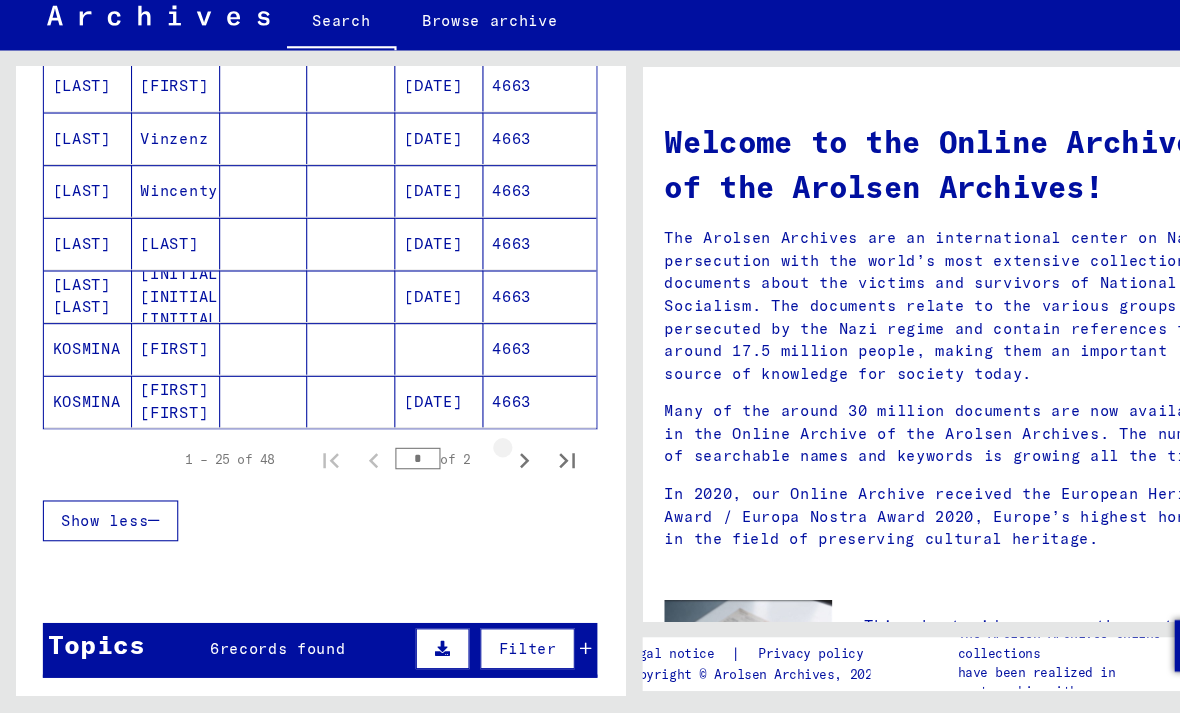 click 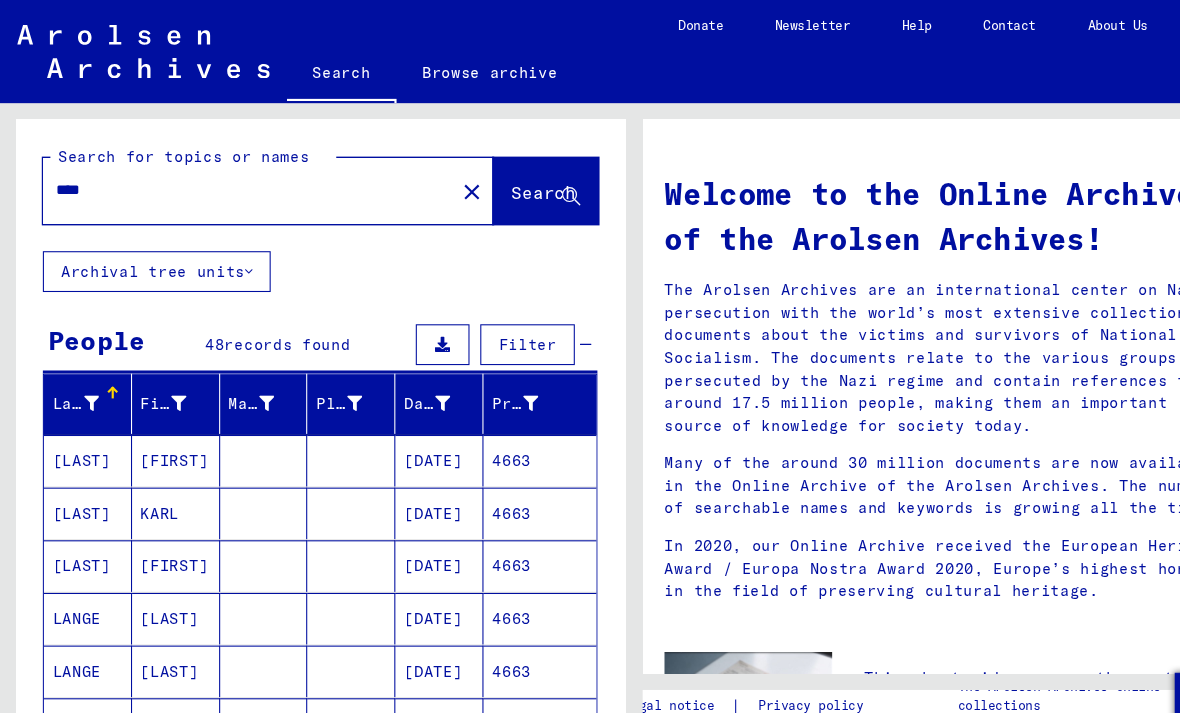 scroll, scrollTop: 0, scrollLeft: 0, axis: both 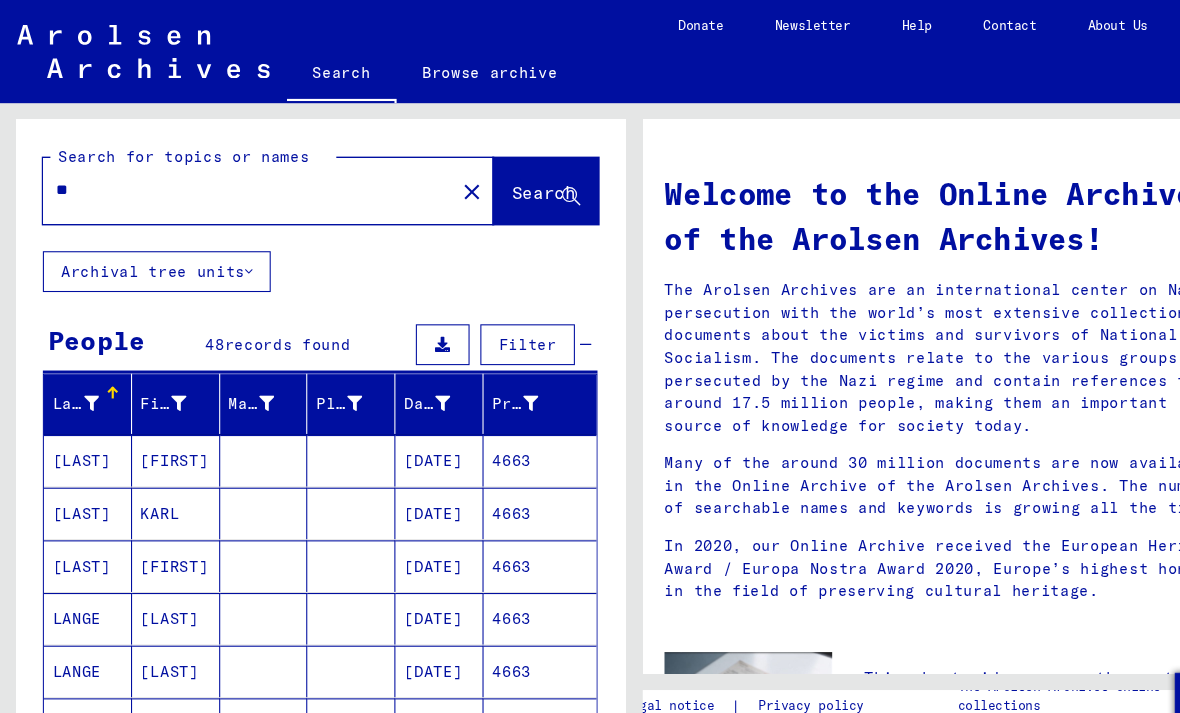 type on "*" 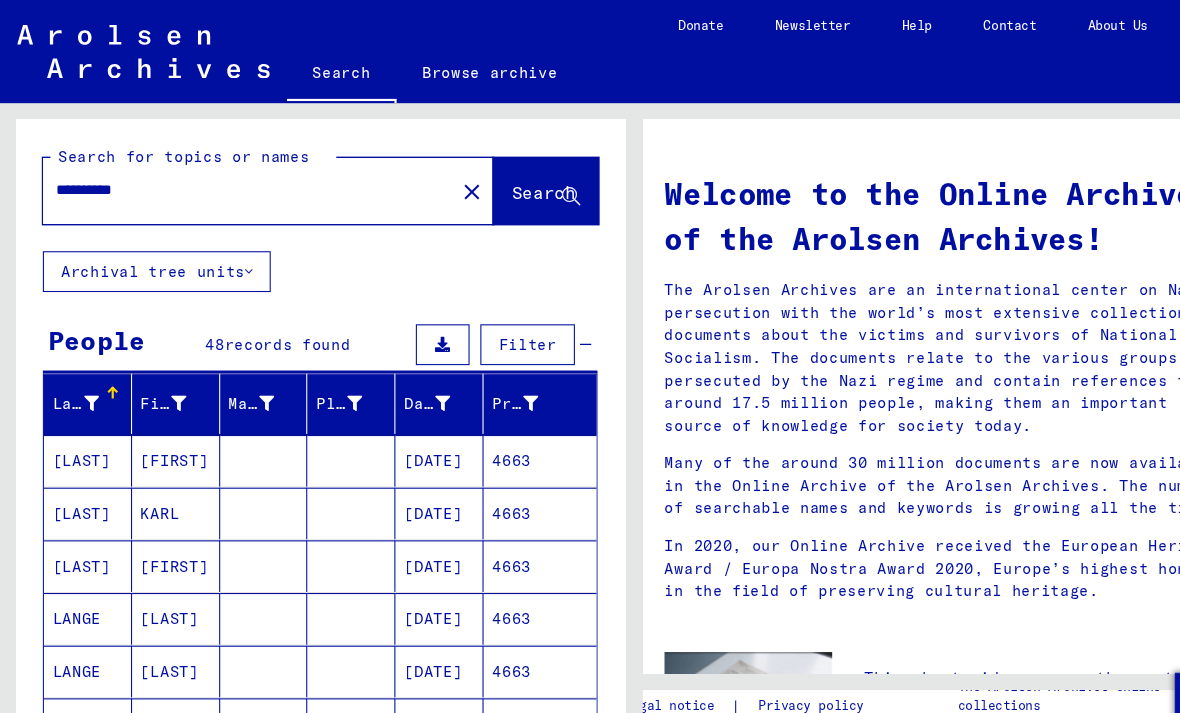 type on "**********" 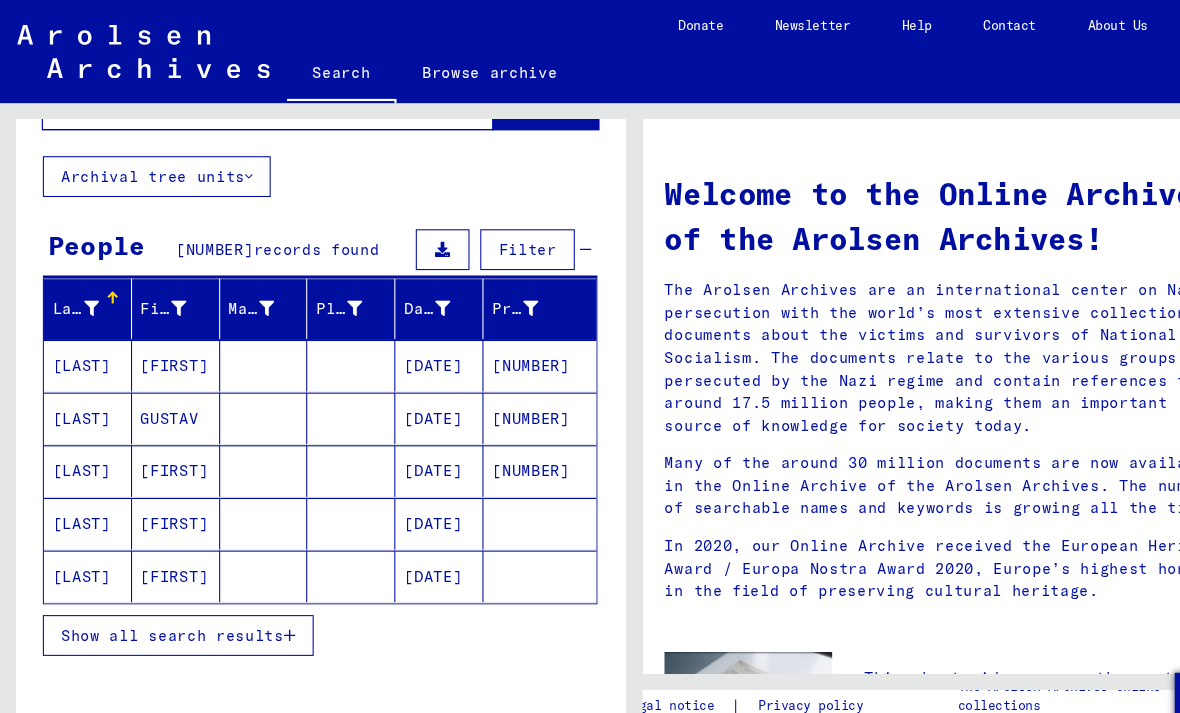 scroll, scrollTop: 88, scrollLeft: 0, axis: vertical 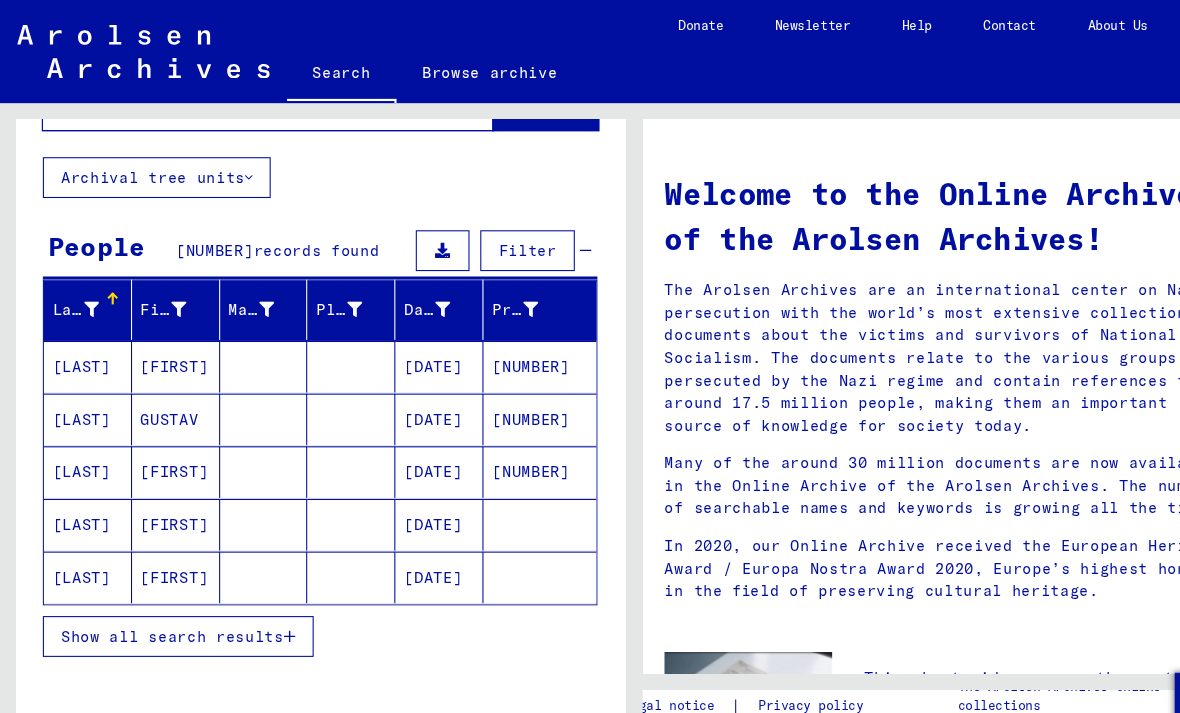 click at bounding box center (269, 592) 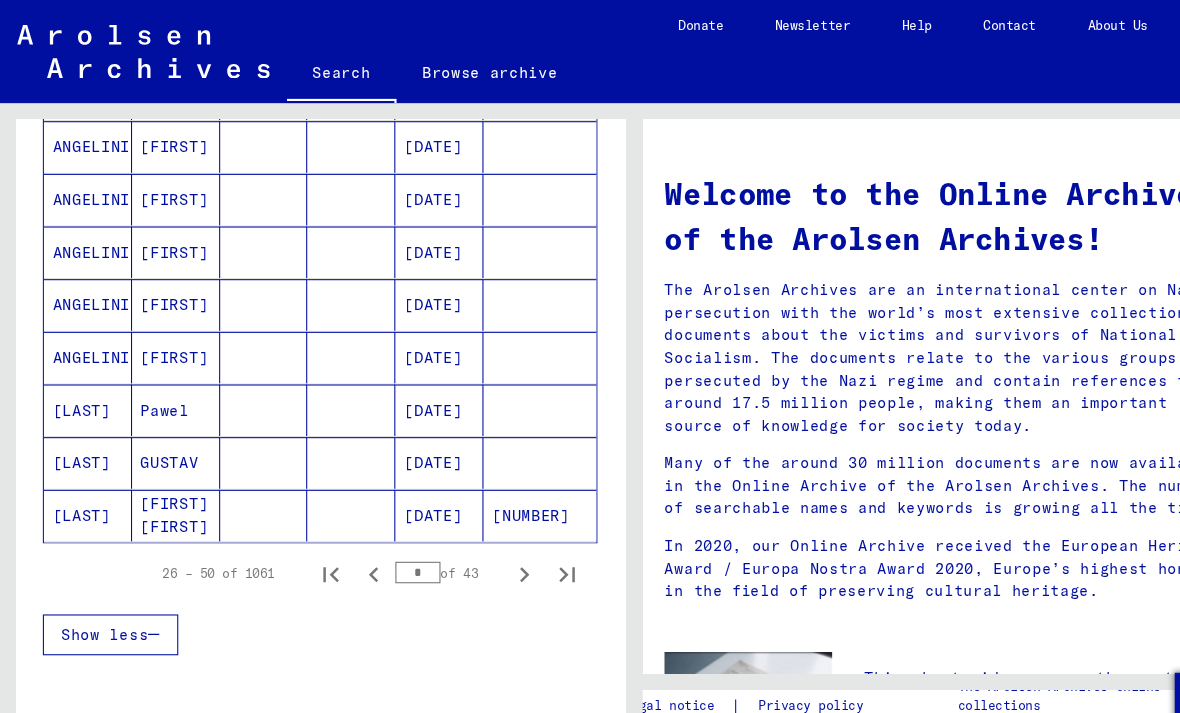 scroll, scrollTop: 1124, scrollLeft: 0, axis: vertical 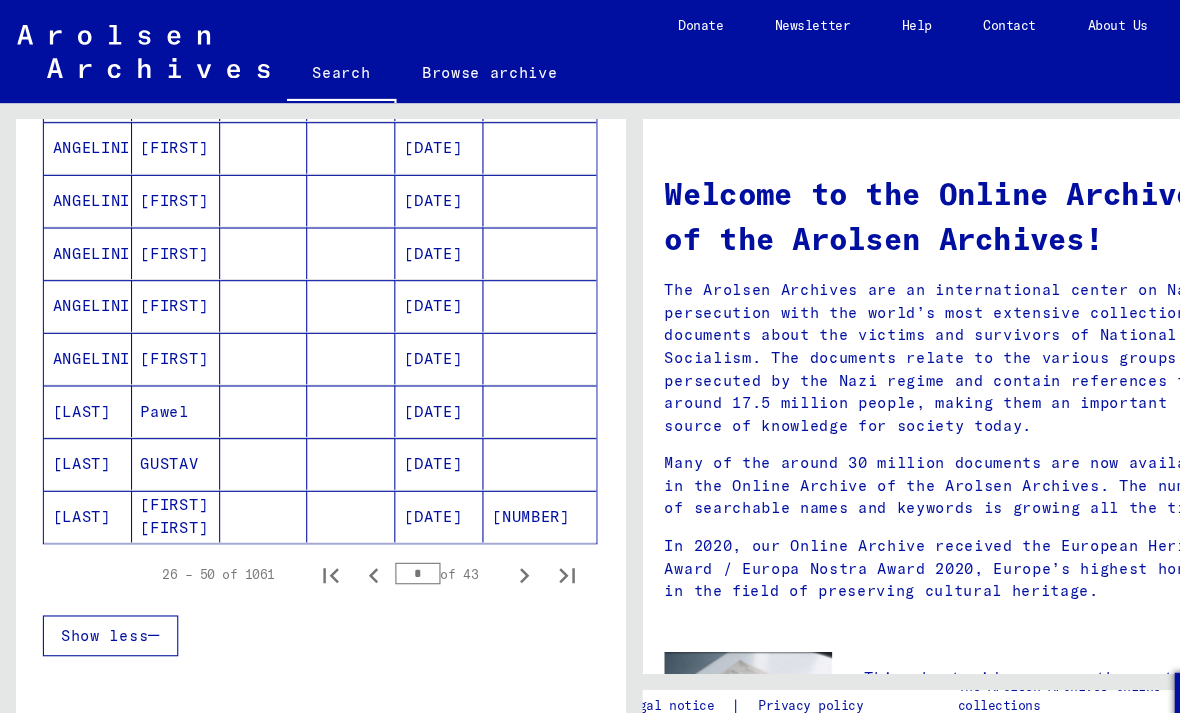click 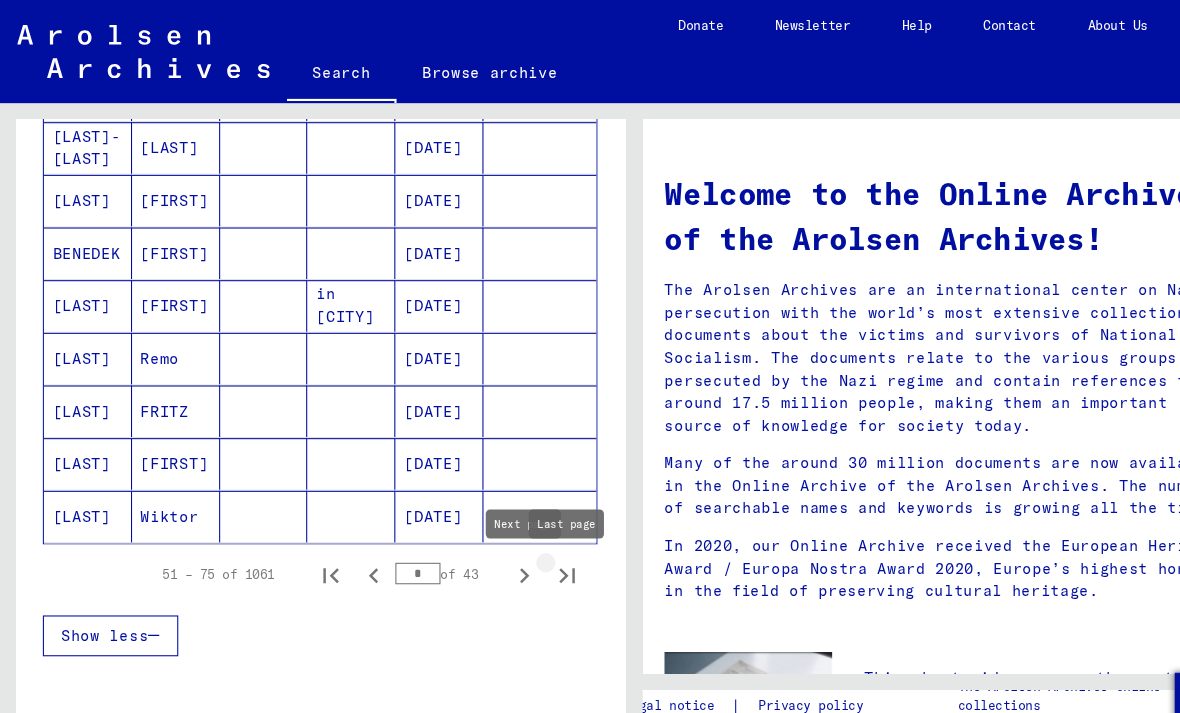 click 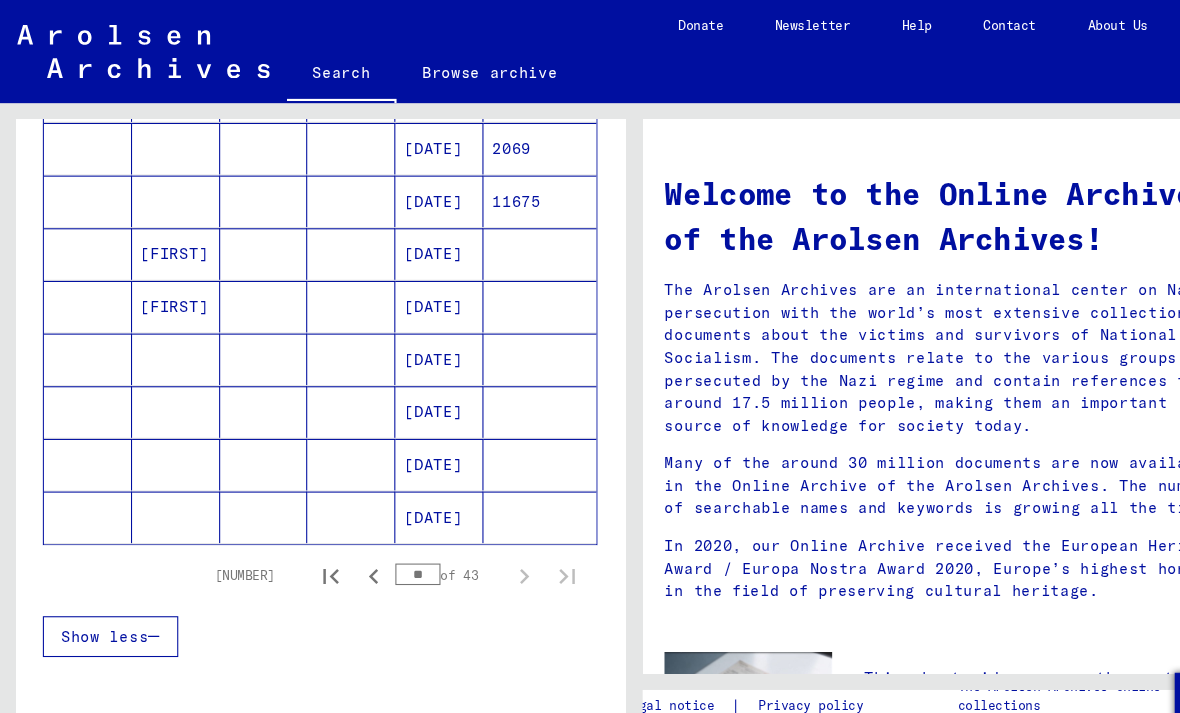 scroll, scrollTop: 438, scrollLeft: 0, axis: vertical 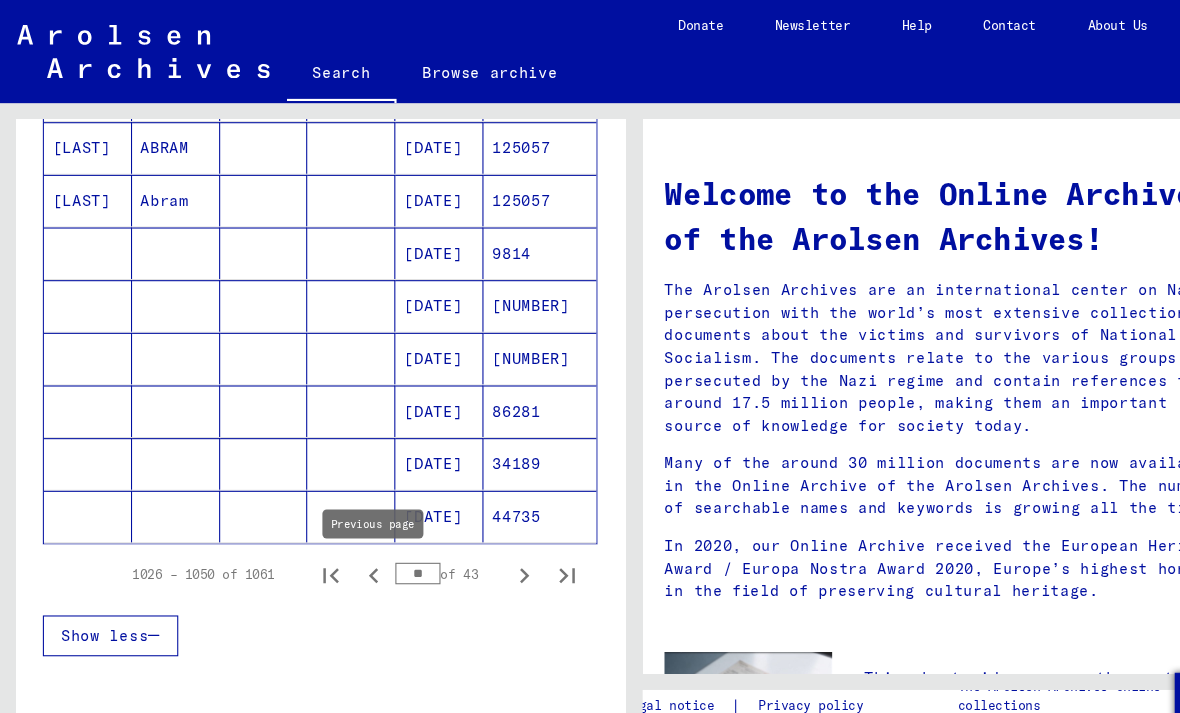click 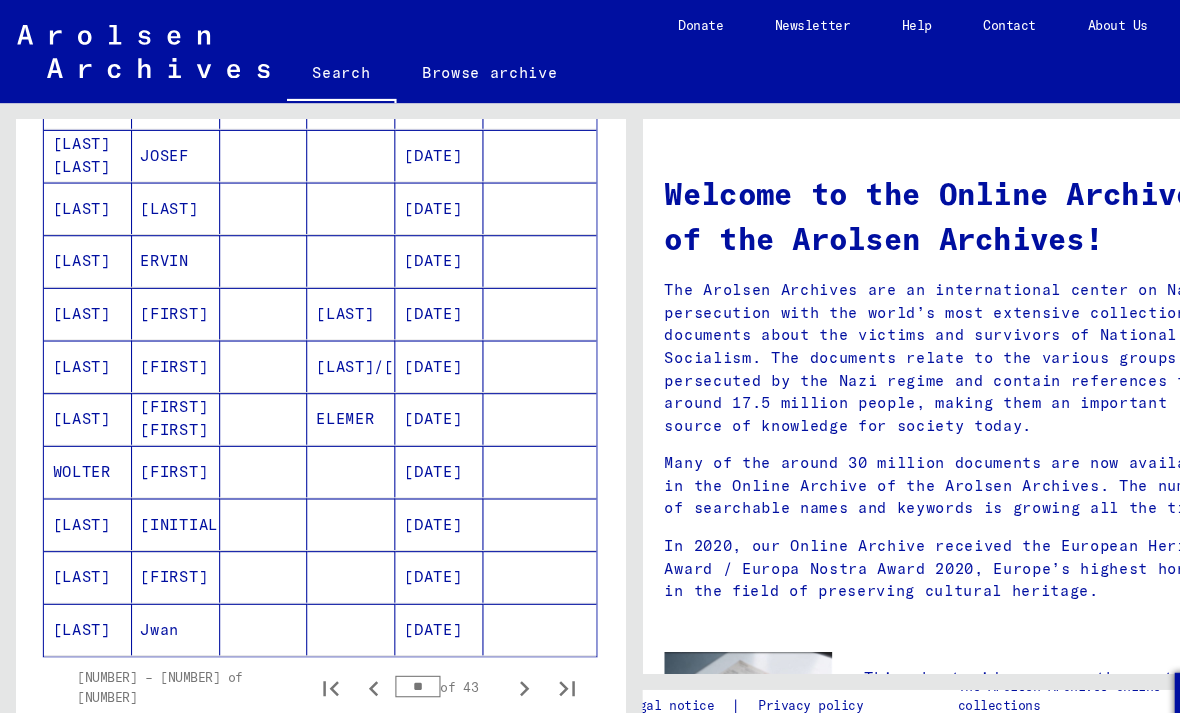click on "Welcome to the Online Archive of the Arolsen Archives!
The Arolsen Archives are an international center on Nazi persecution with the world’s most extensive collection of documents about the victims and survivors of National Socialism. The documents relate to the various groups persecuted by the Nazi regime and contain references to around 17.5 million people, making them an important source of knowledge for society today.
Many of the around 30 million documents are now available in the Online Archive of the Arolsen Archives. The number of searchable names and keywords is growing all the time.
In 2020, our Online Archive received the European Heritage Award / Europa Nostra Award 2020, Europe’s highest honor in the field of preserving cultural heritage.
Open video" at bounding box center [881, 798] 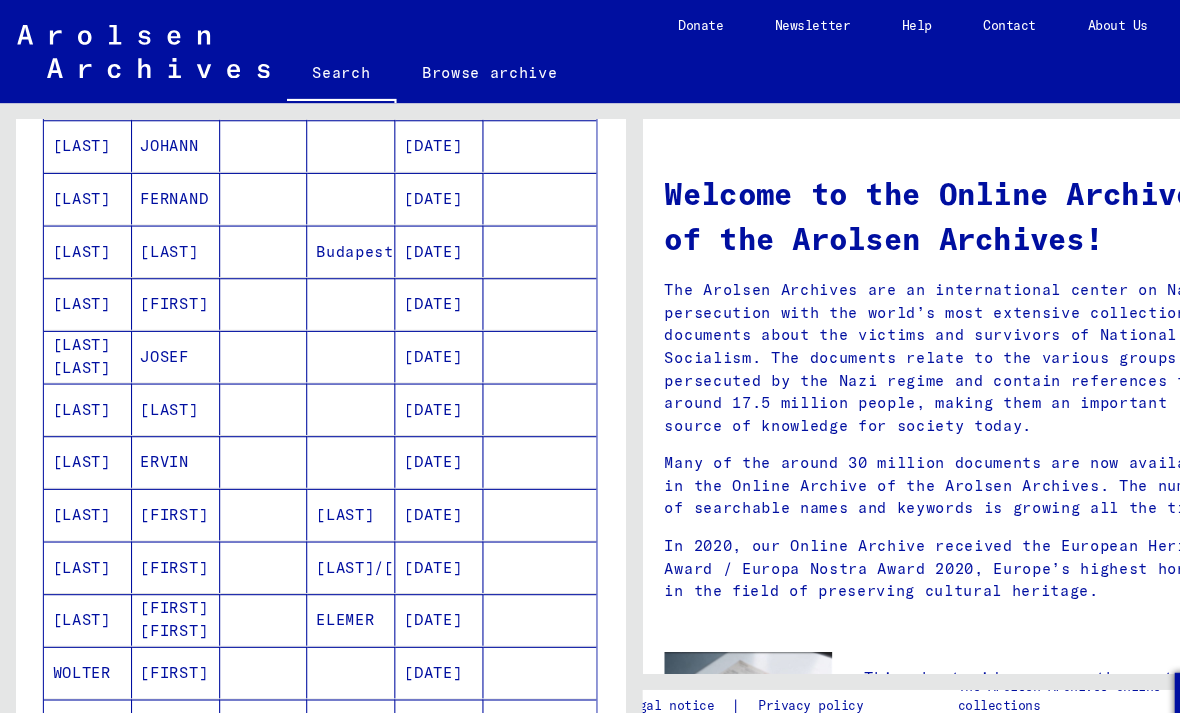 scroll, scrollTop: 827, scrollLeft: 0, axis: vertical 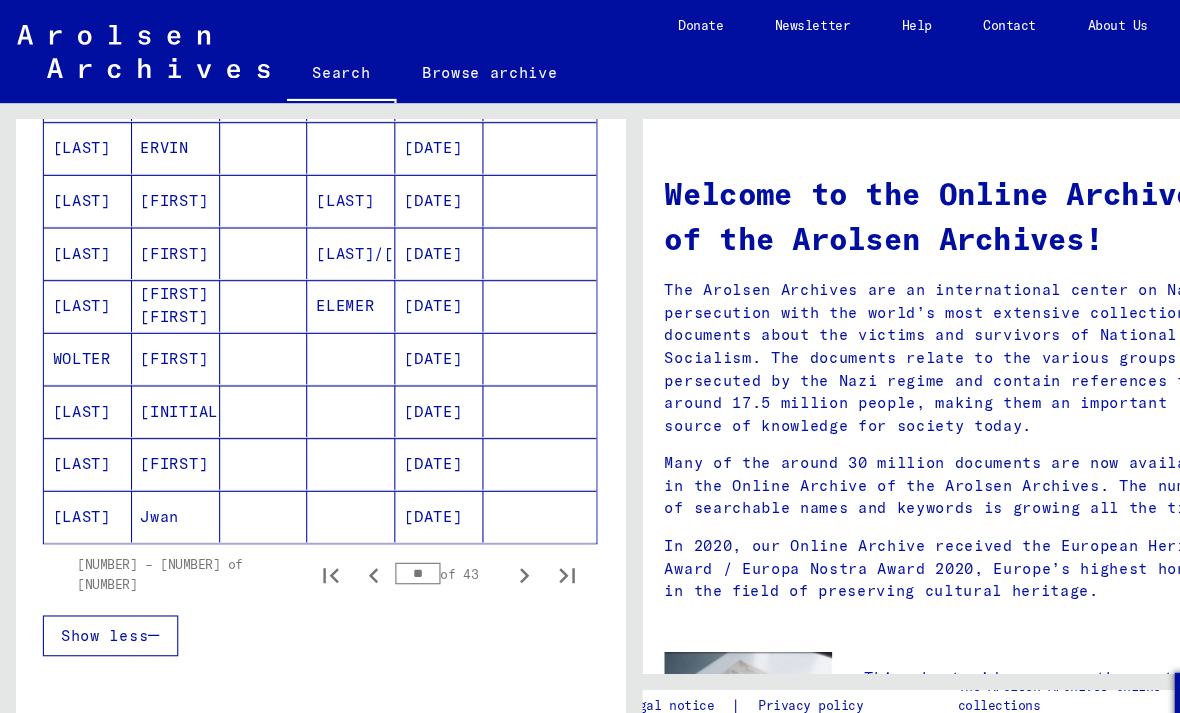 click 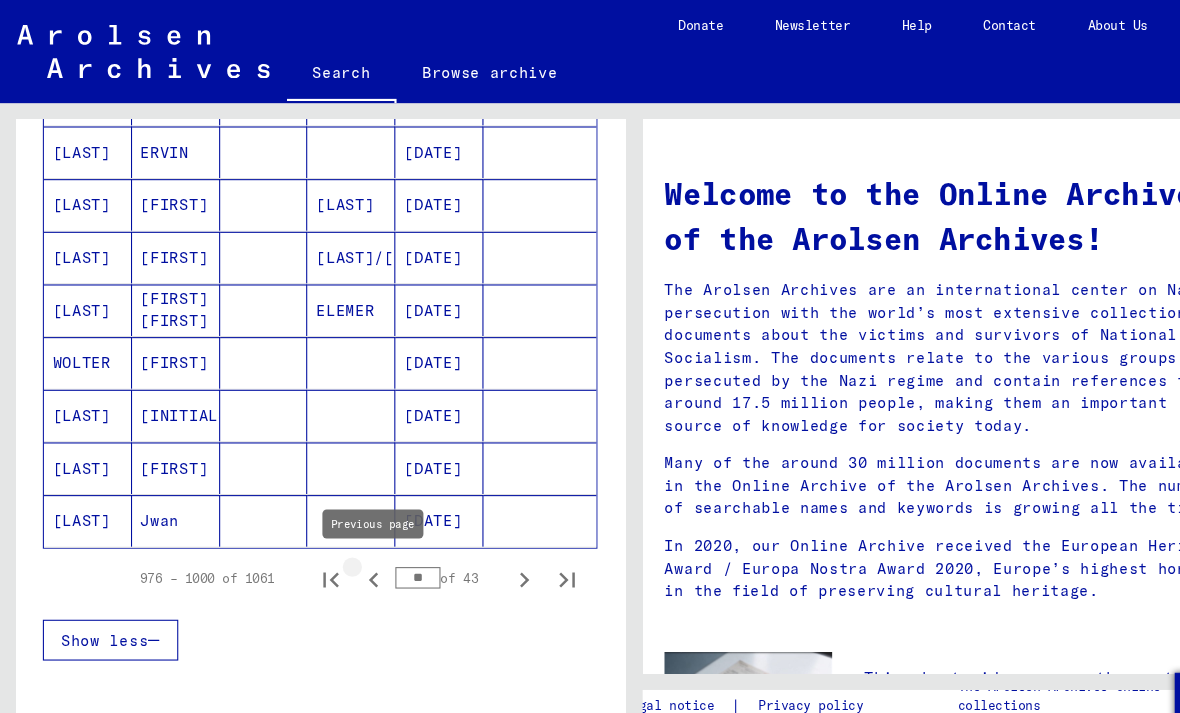 click at bounding box center (348, 539) 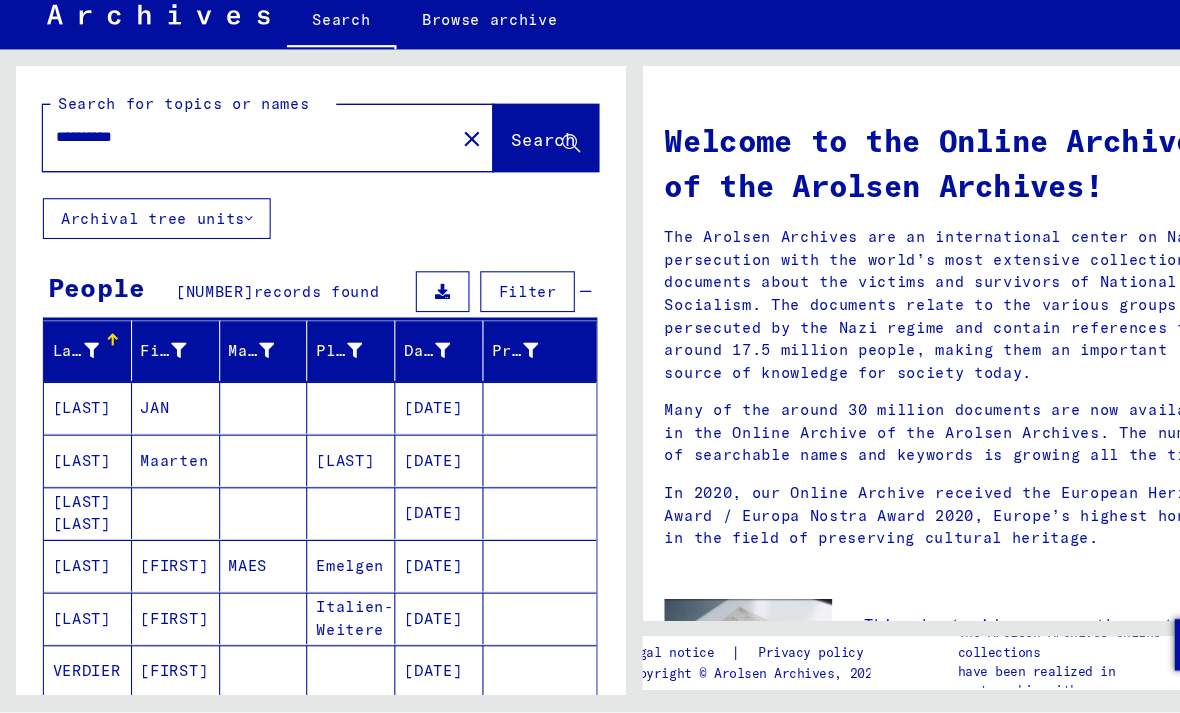 scroll, scrollTop: 24, scrollLeft: 0, axis: vertical 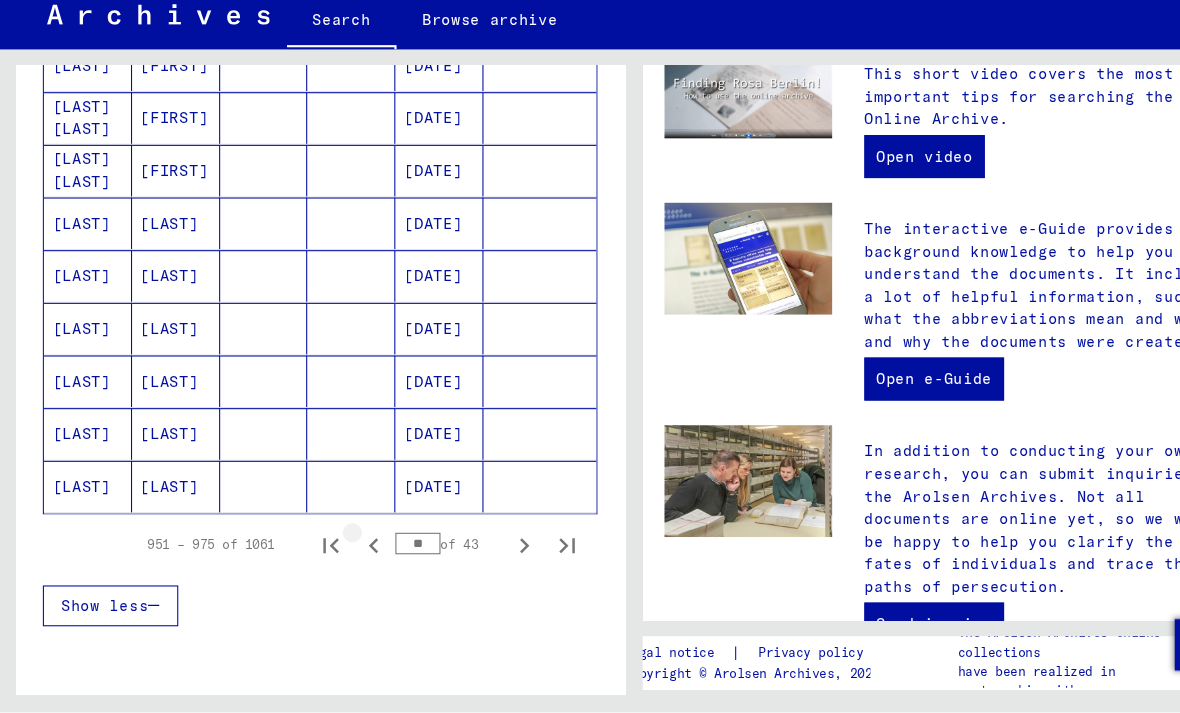 click at bounding box center (348, 557) 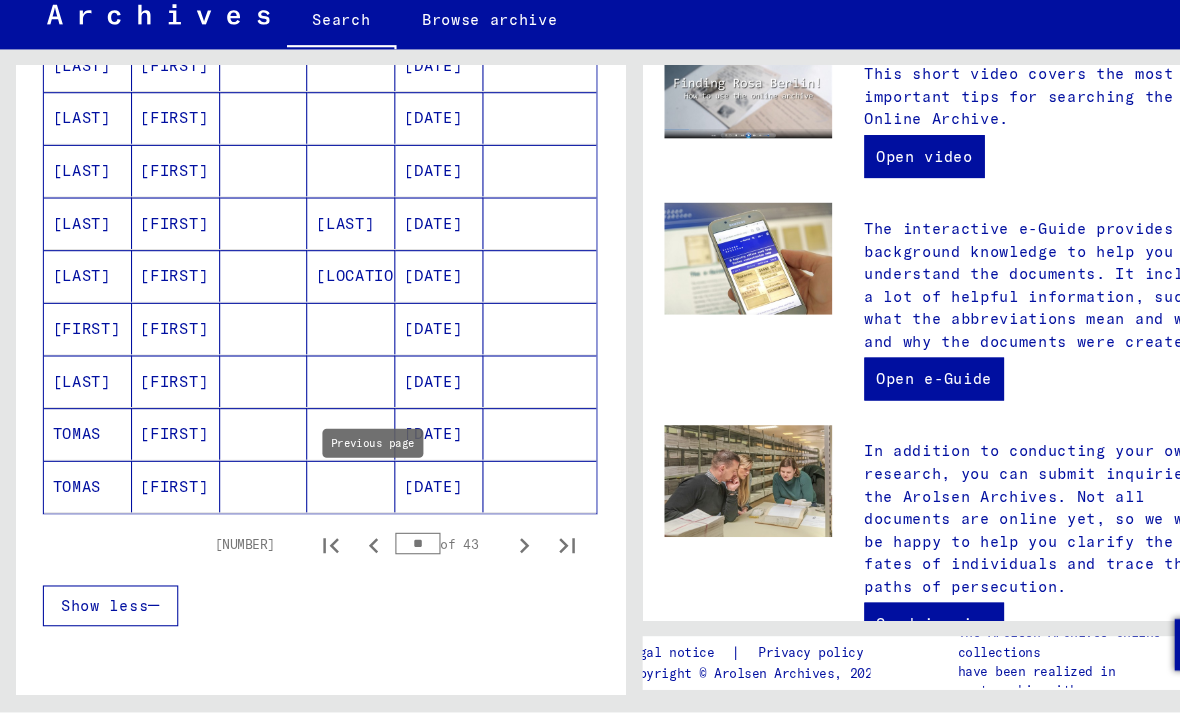click at bounding box center (348, 557) 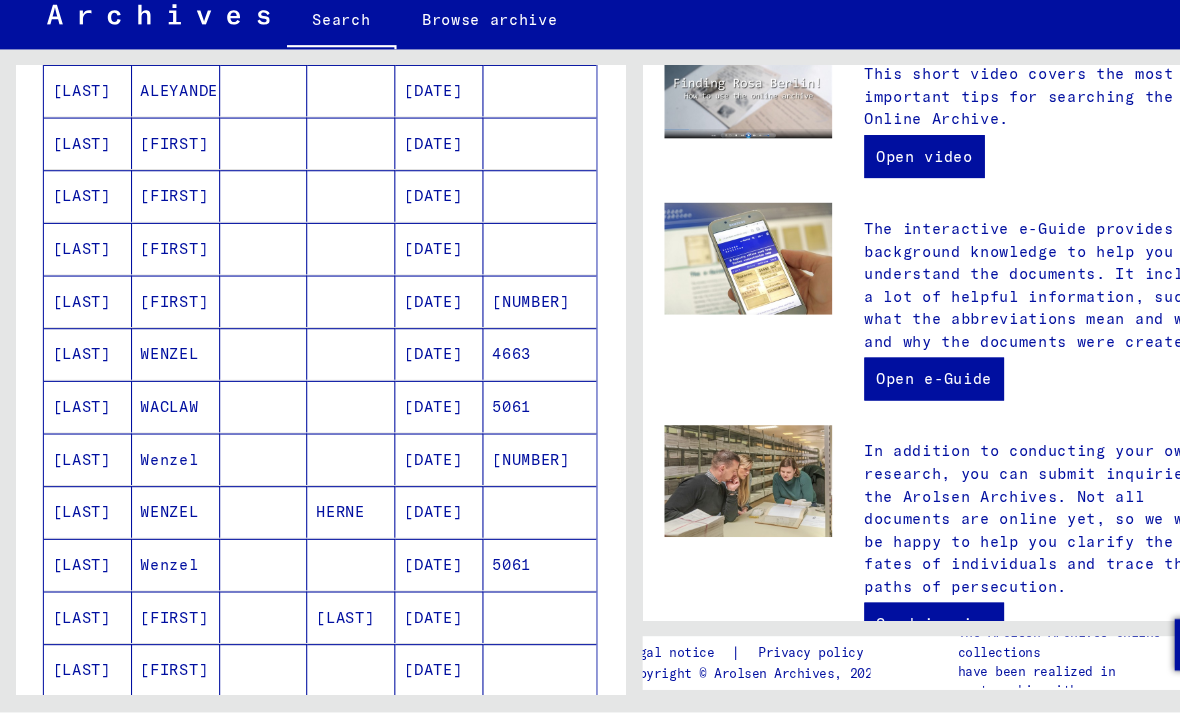 scroll, scrollTop: 860, scrollLeft: 0, axis: vertical 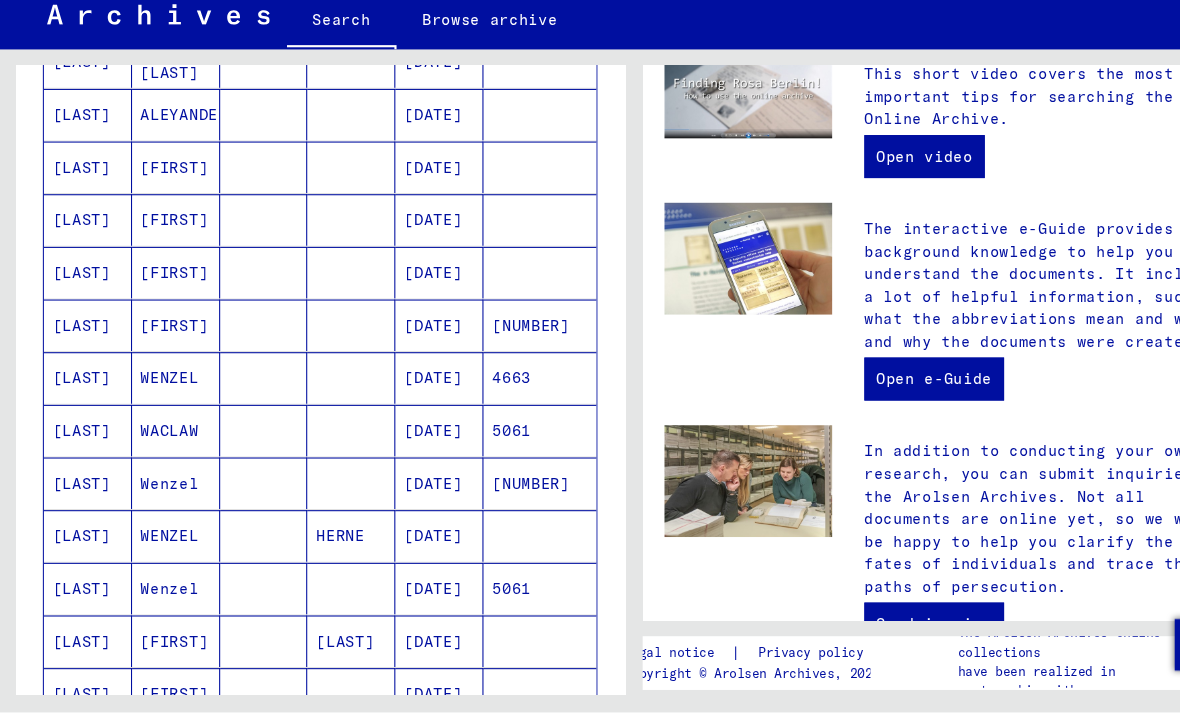 click on "4663" at bounding box center (502, 451) 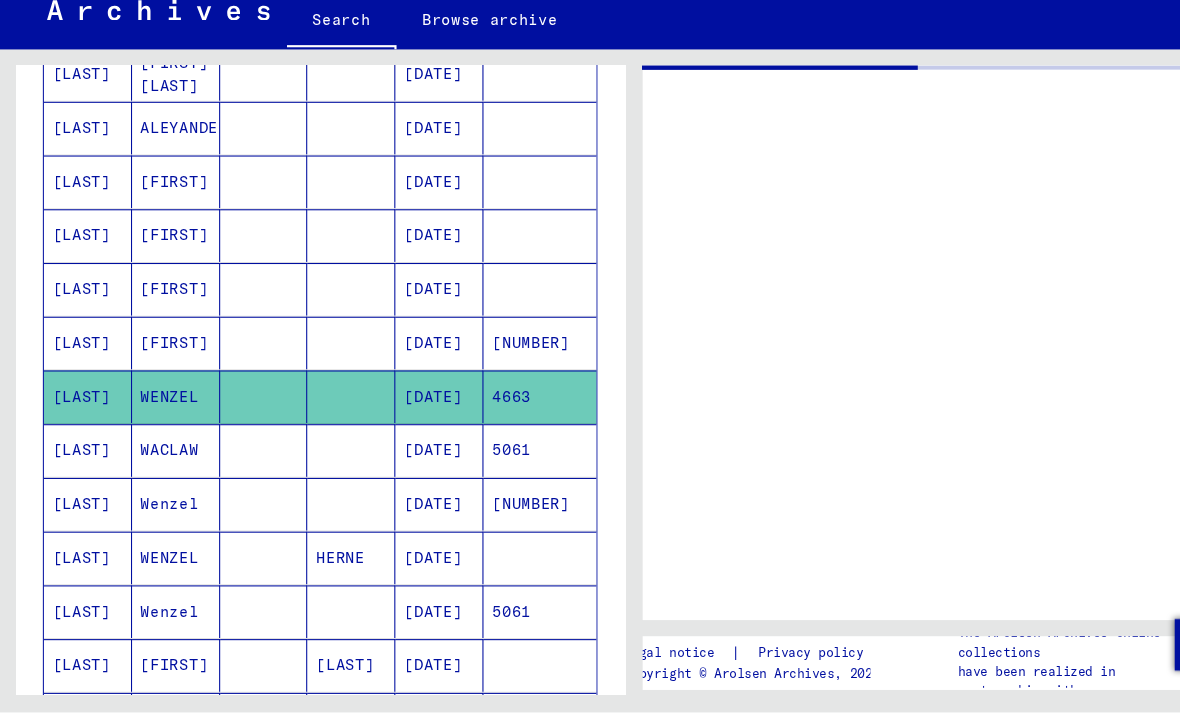 scroll, scrollTop: 0, scrollLeft: 0, axis: both 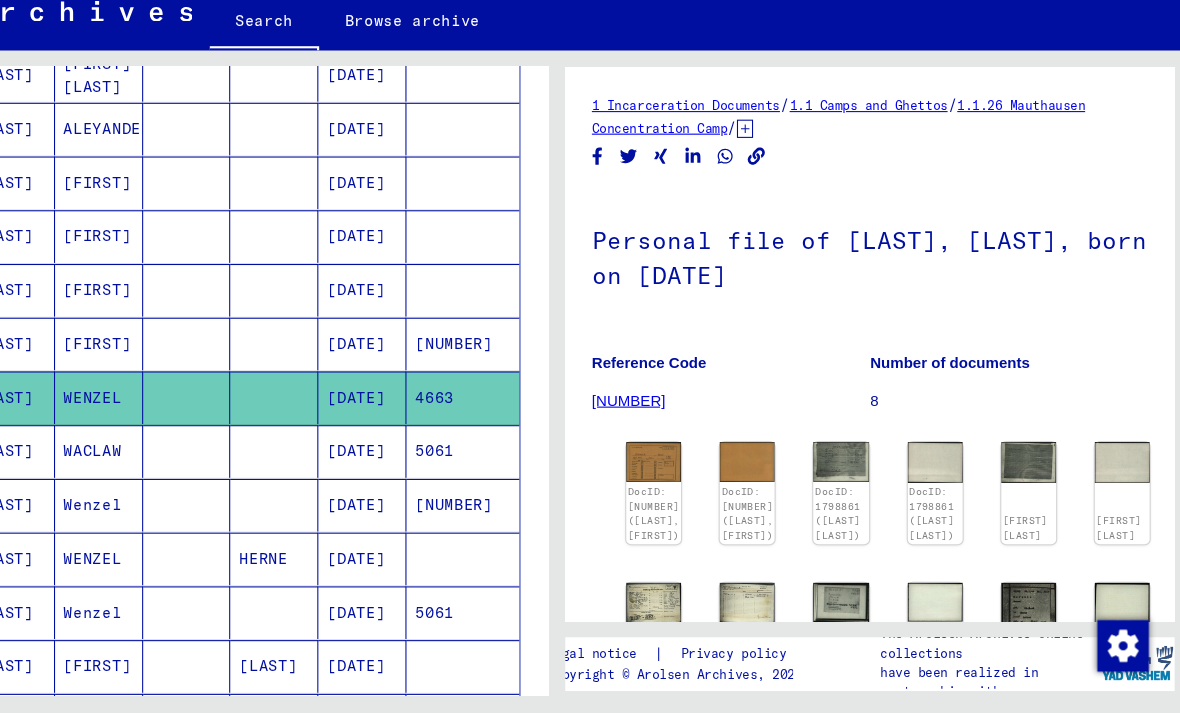 click 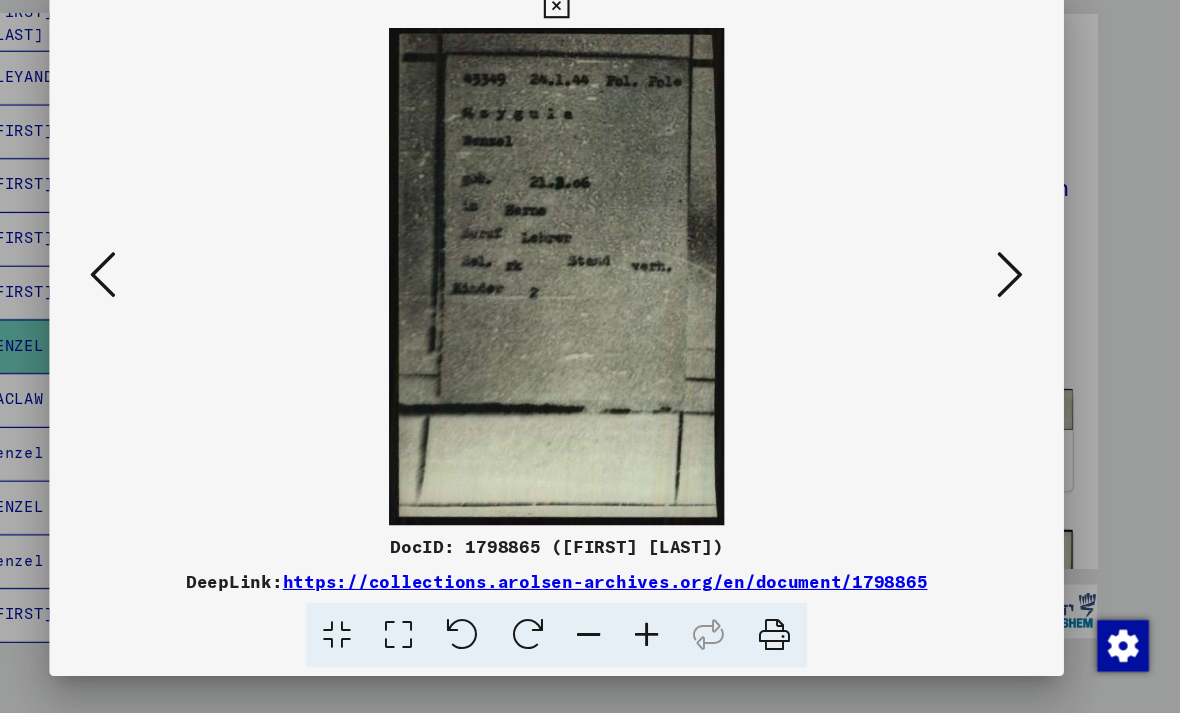 click at bounding box center (168, 306) 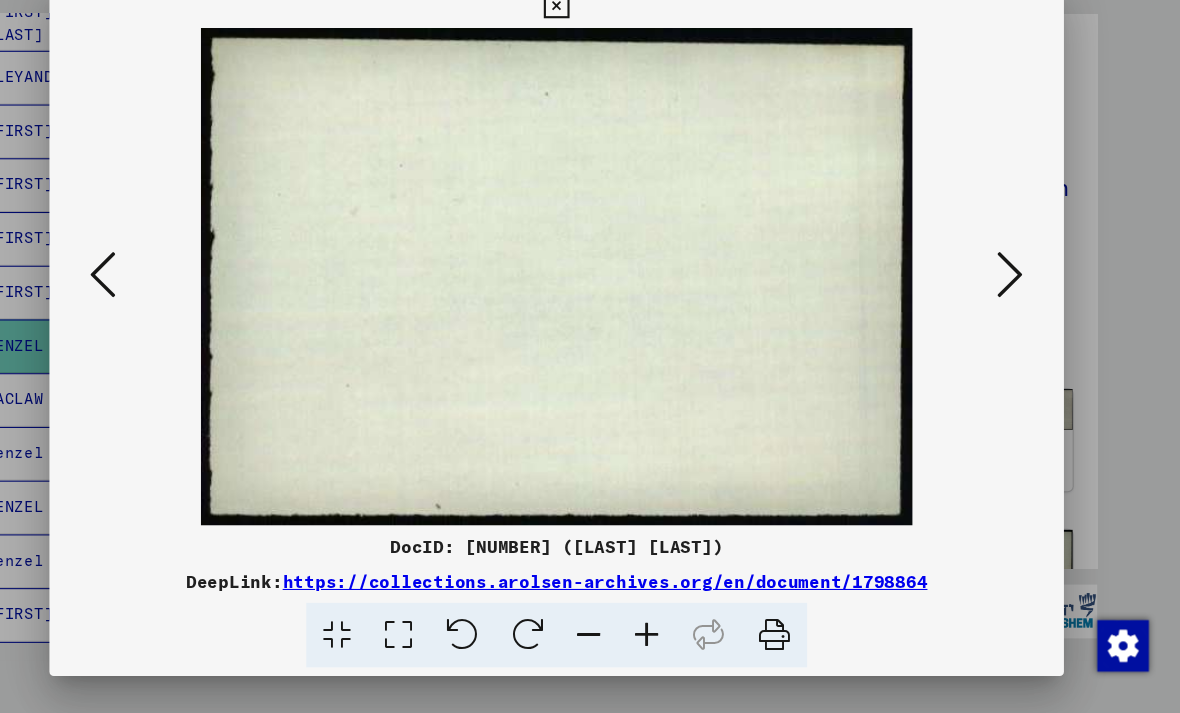 click at bounding box center (168, 305) 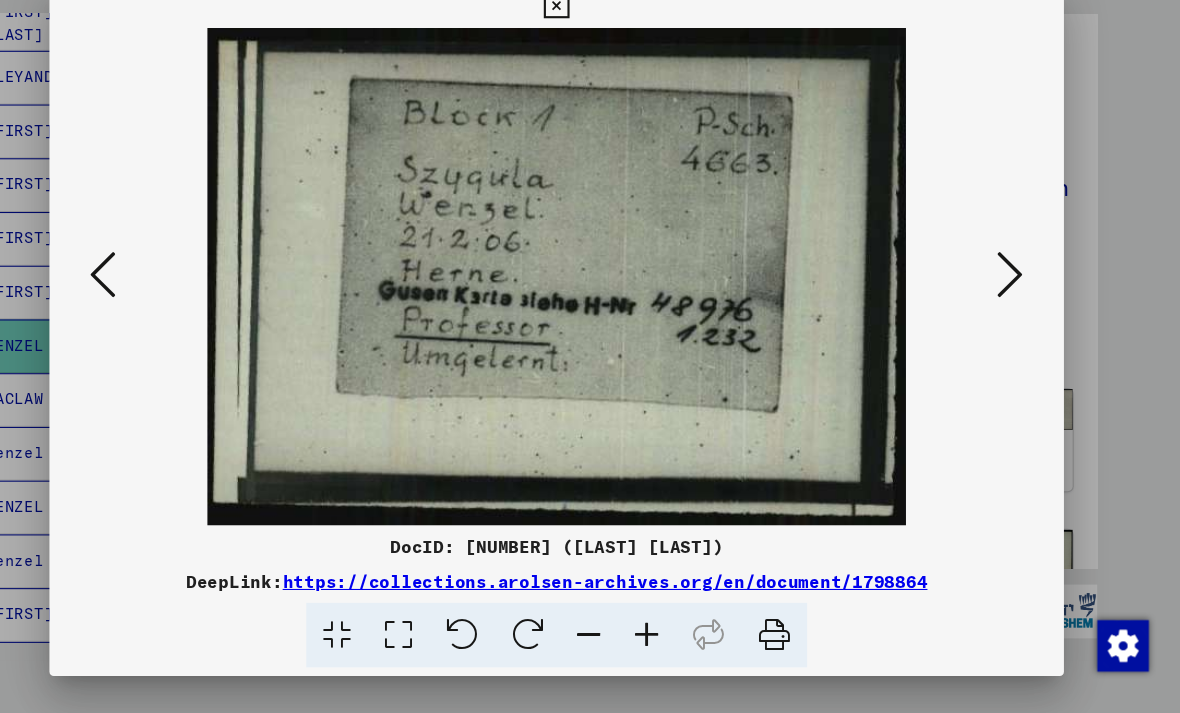 click at bounding box center [590, 306] 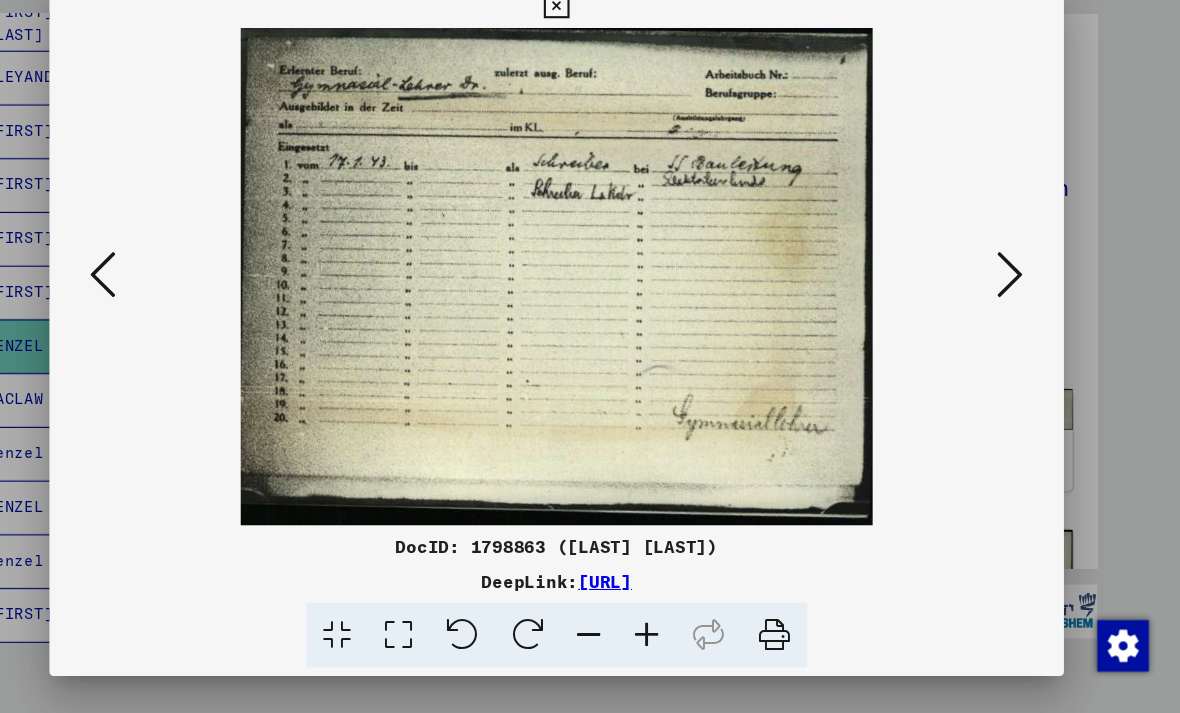 click at bounding box center [168, 305] 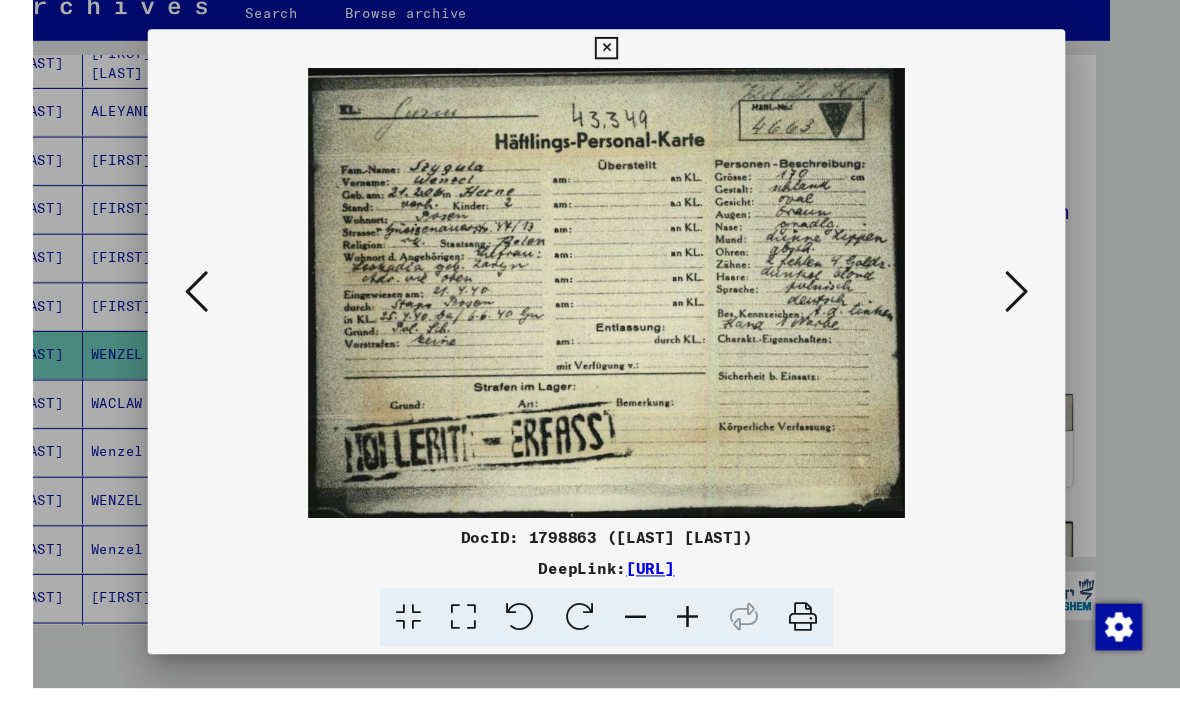scroll, scrollTop: 38, scrollLeft: 0, axis: vertical 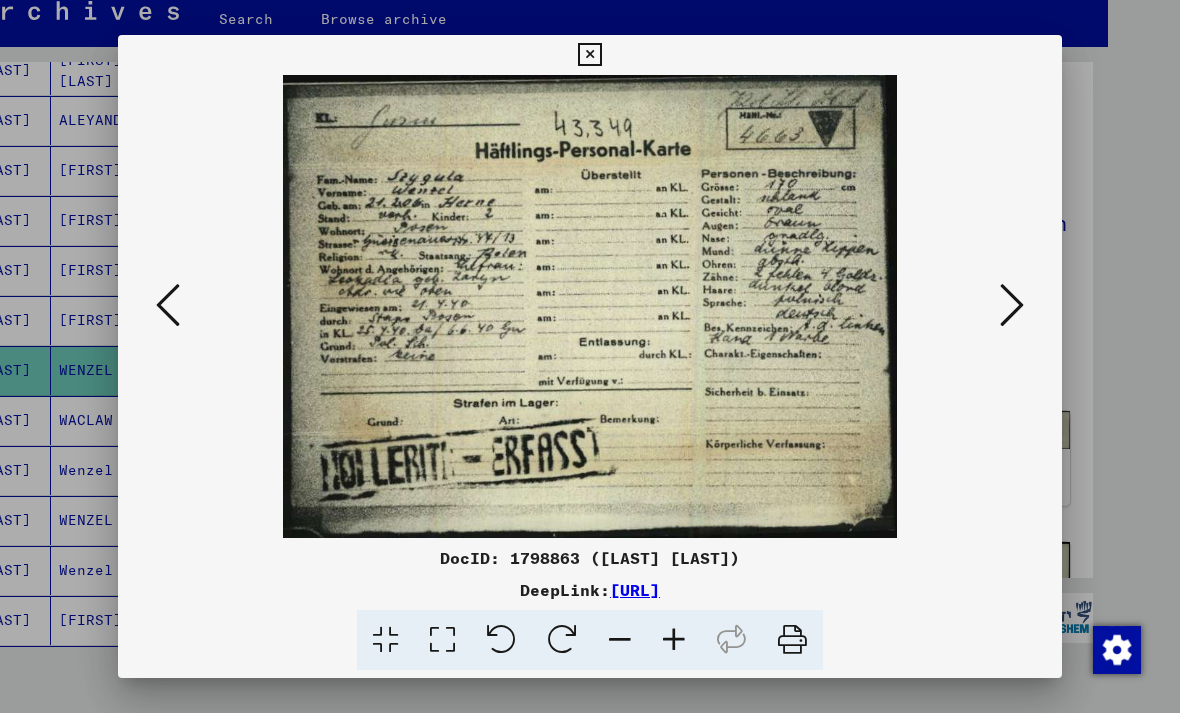click at bounding box center (168, 306) 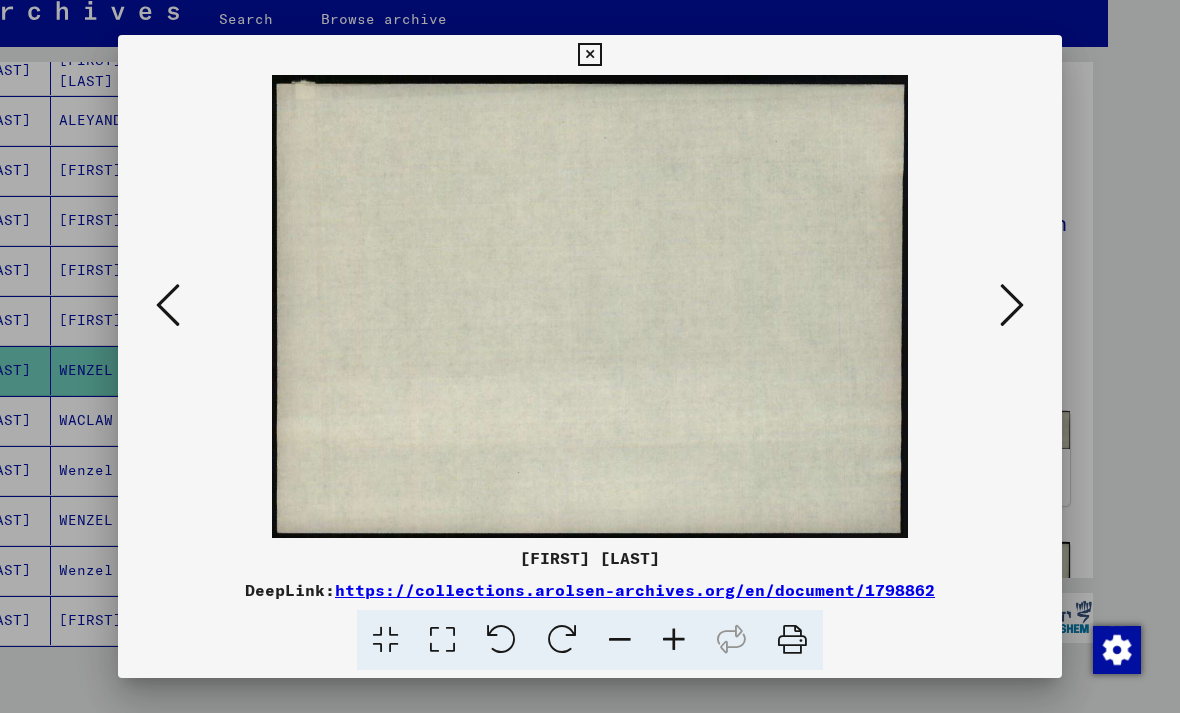 click at bounding box center [168, 305] 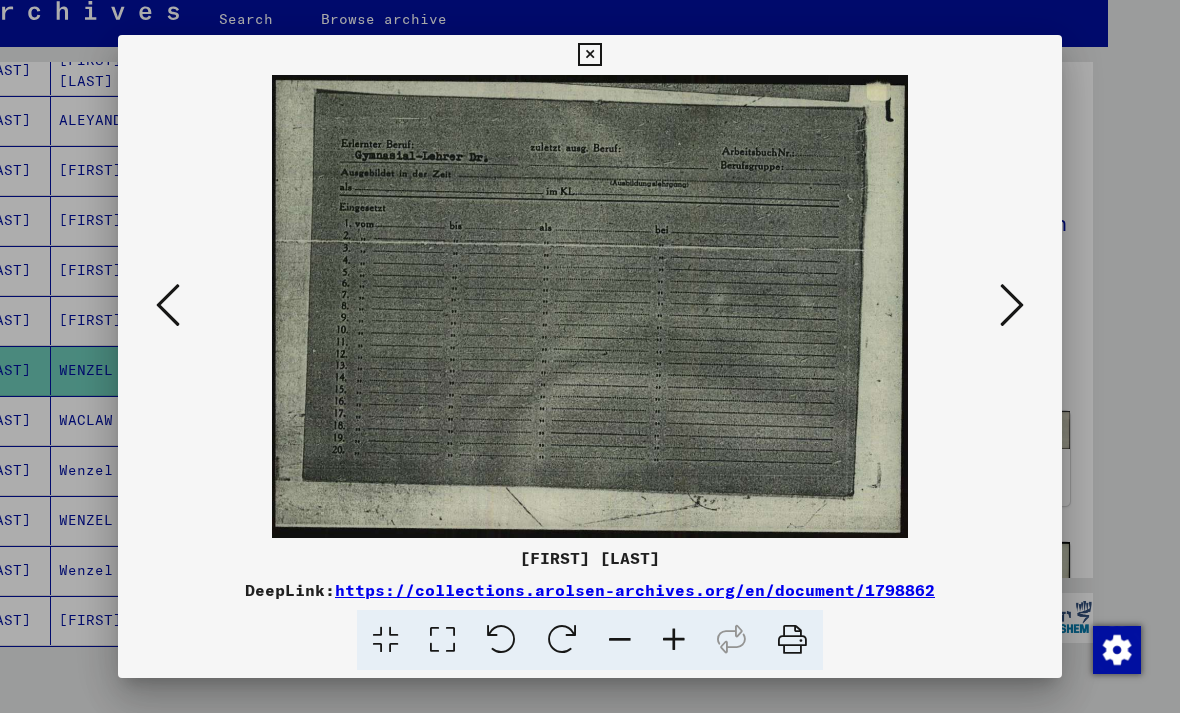 click at bounding box center [590, 306] 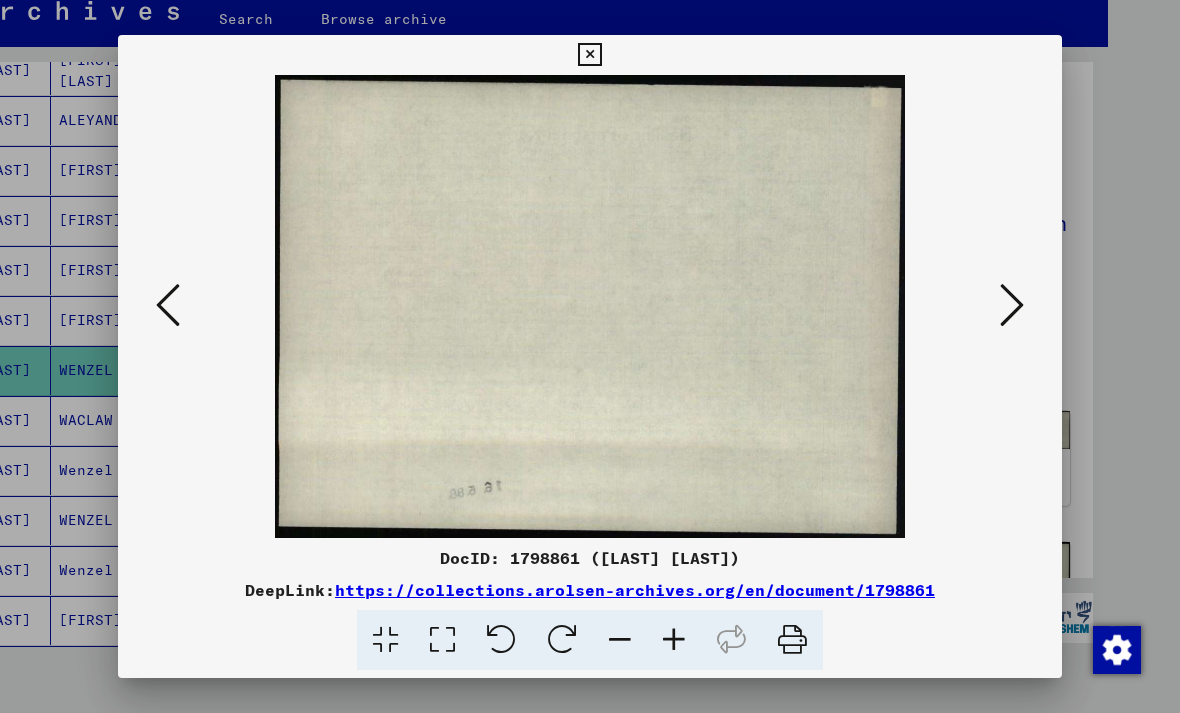 click at bounding box center [168, 306] 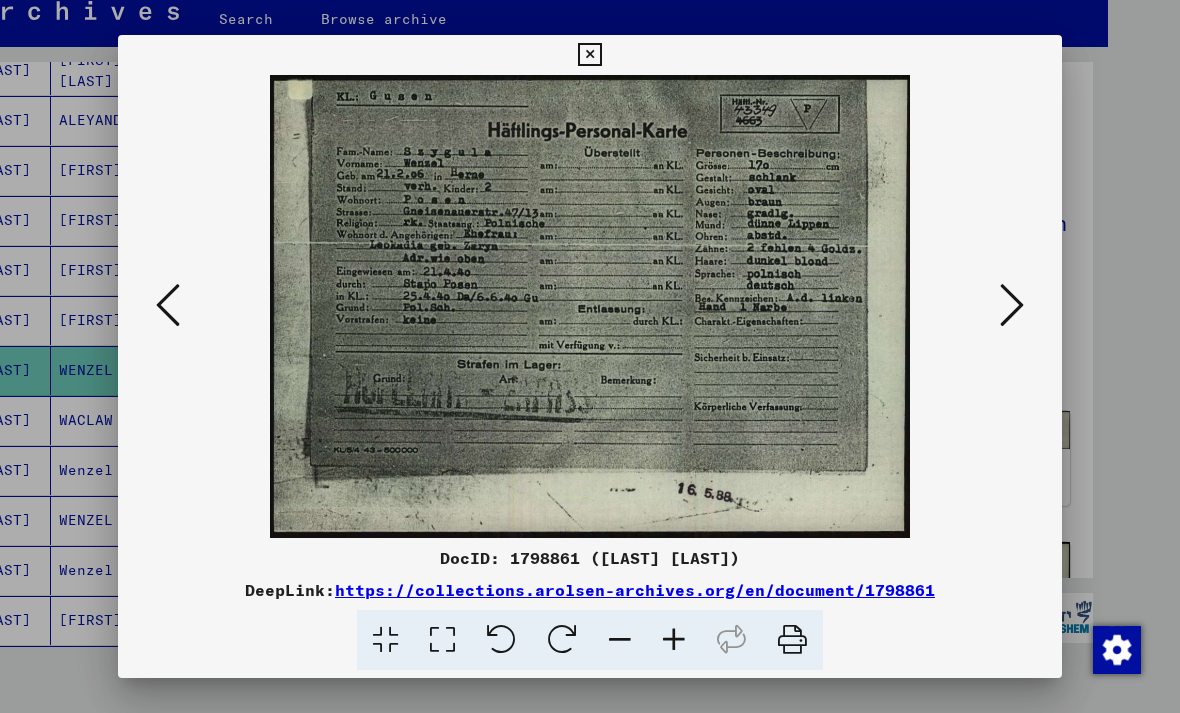 click at bounding box center (168, 305) 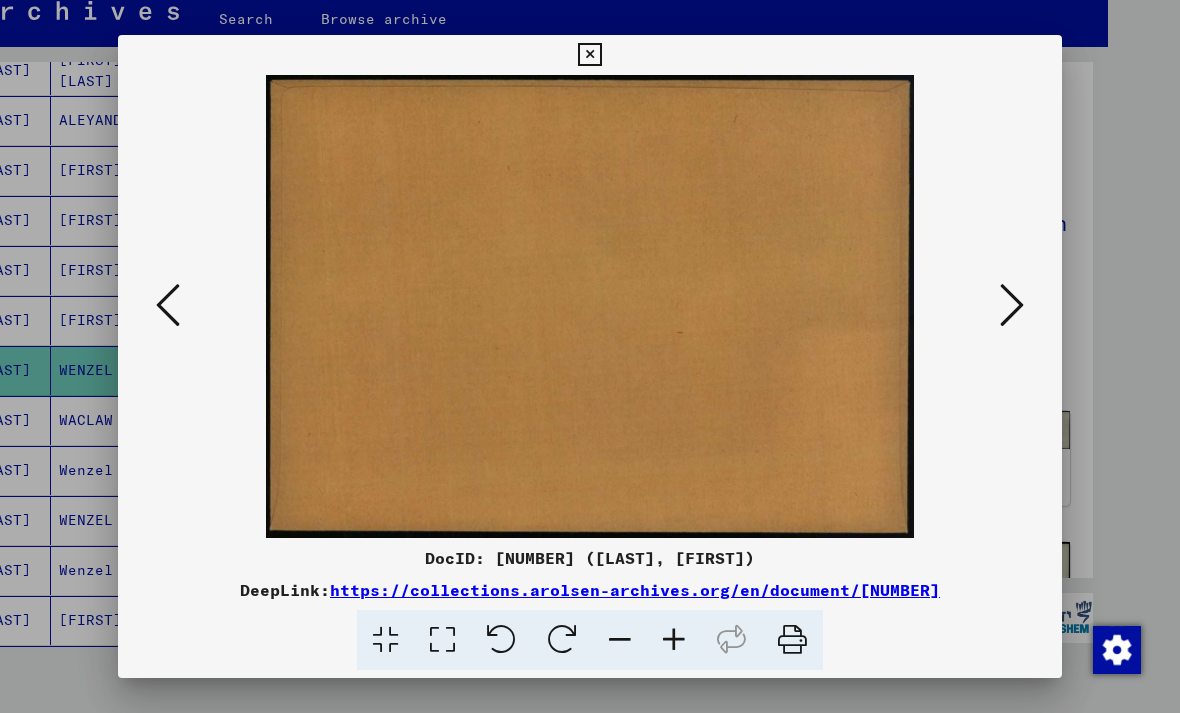 click at bounding box center (168, 305) 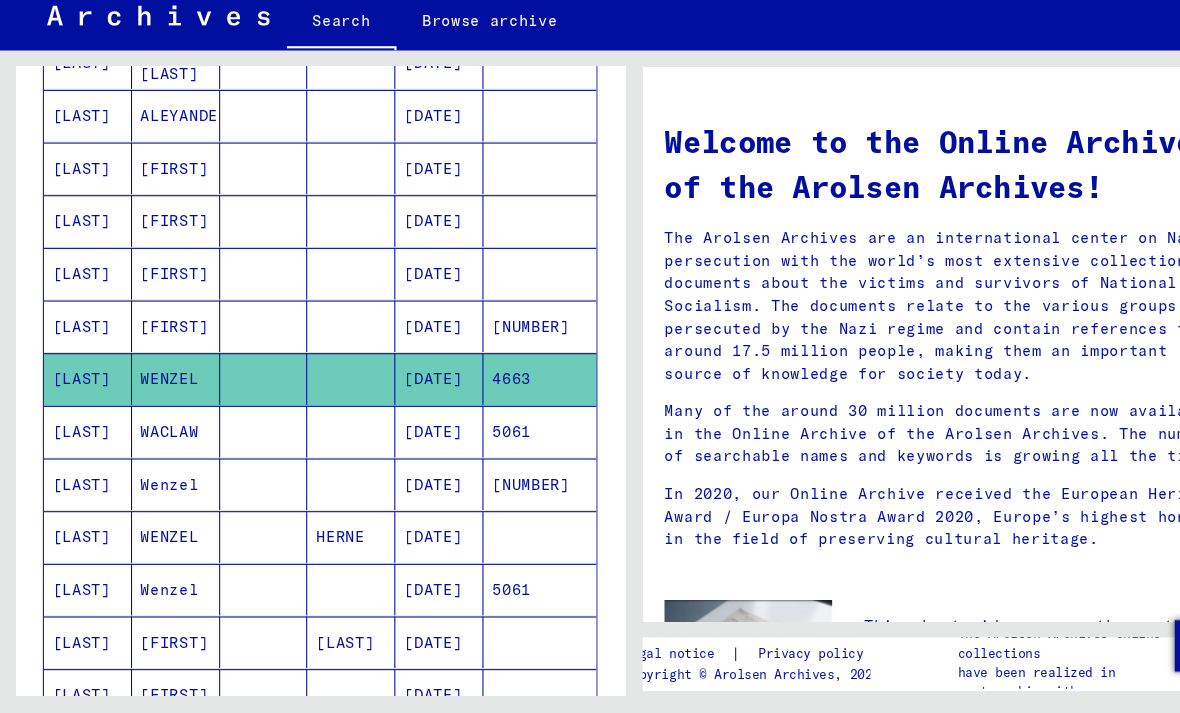 click on "[DATE]" at bounding box center [409, 500] 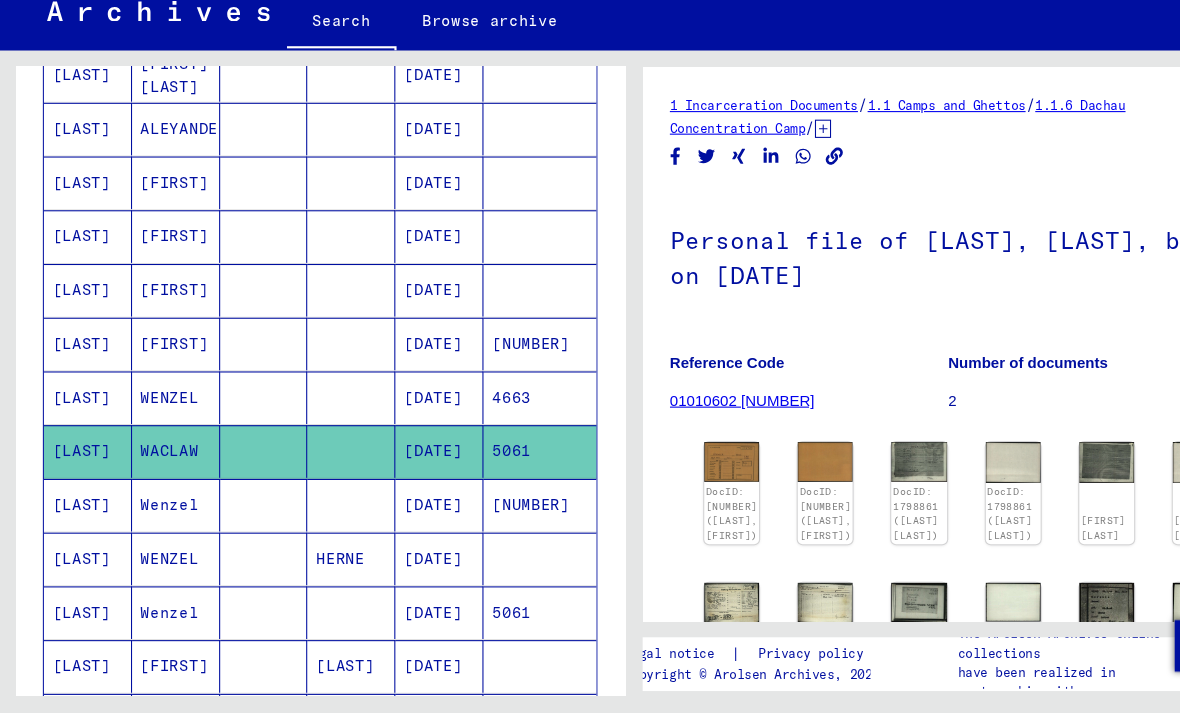 scroll, scrollTop: 0, scrollLeft: 0, axis: both 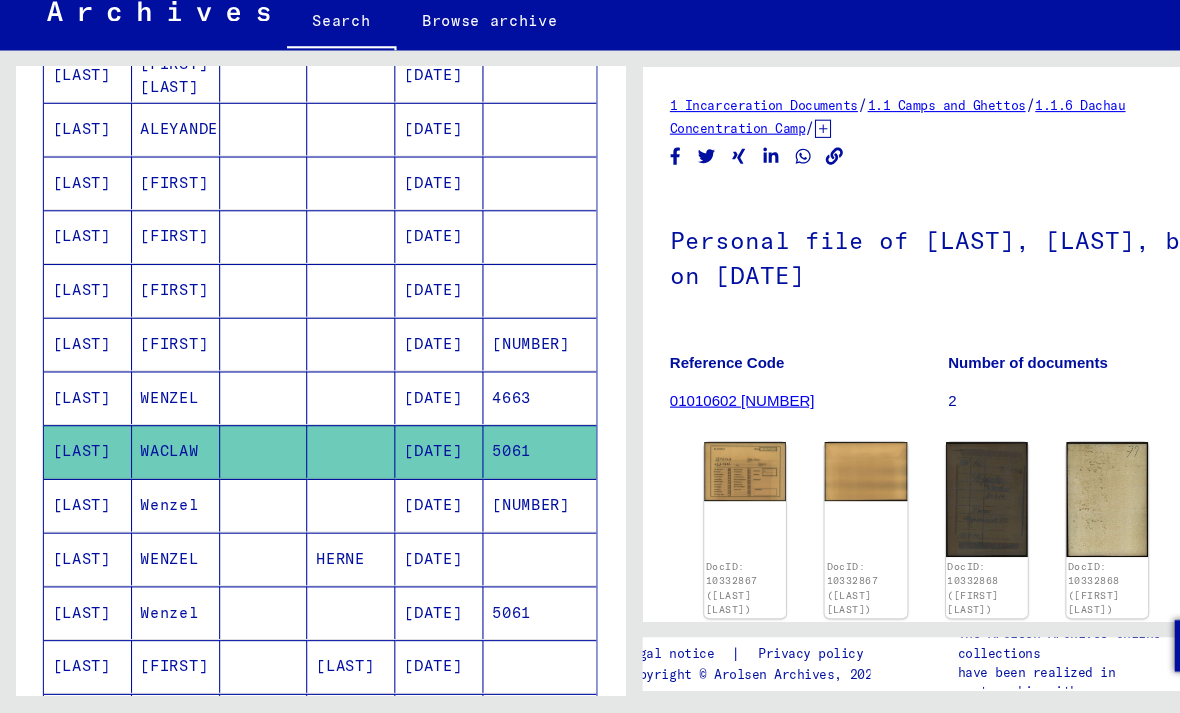 click on "[NUMBER]" at bounding box center (502, 569) 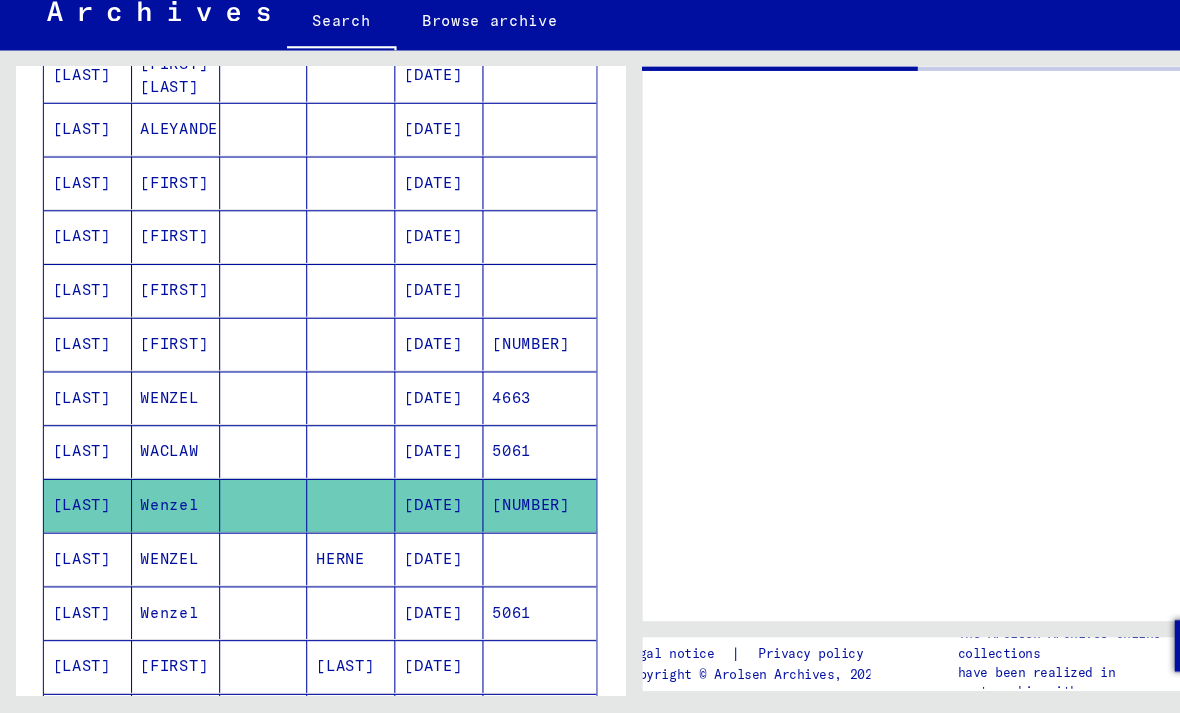 click on "Legal notice  |  Privacy policy Copyright © Arolsen Archives, 2021 The Arolsen Archives online collections have been realized in partnership with" 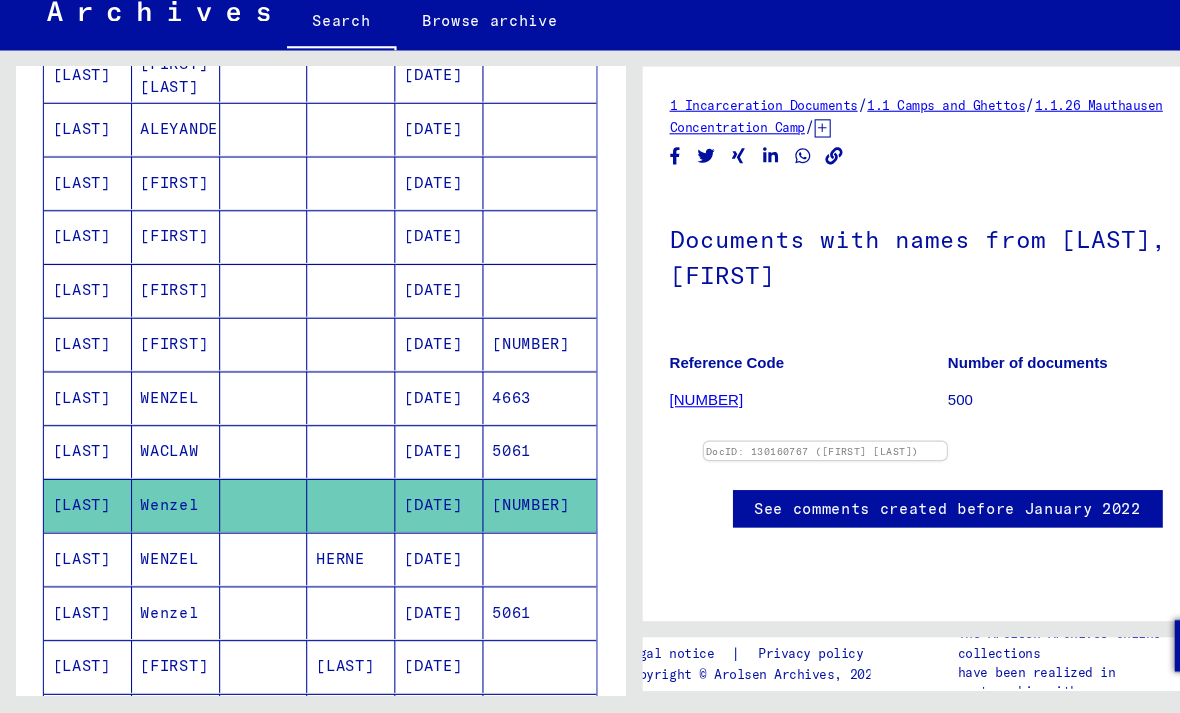 scroll, scrollTop: 0, scrollLeft: 0, axis: both 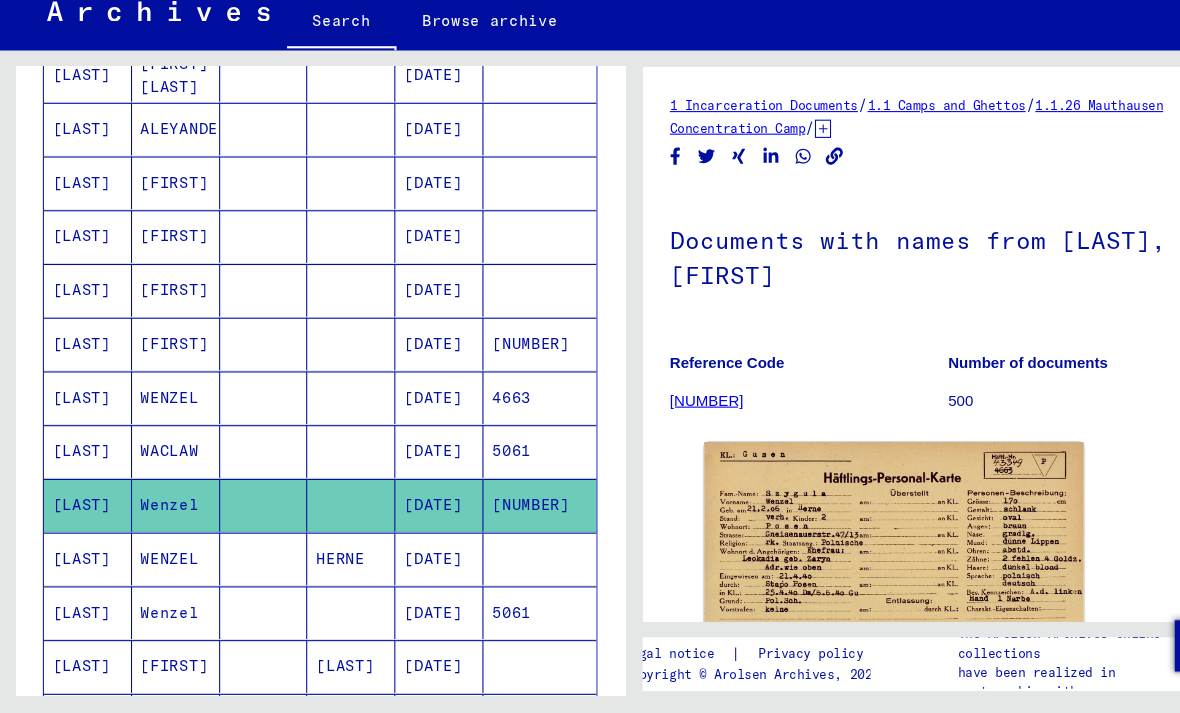 click 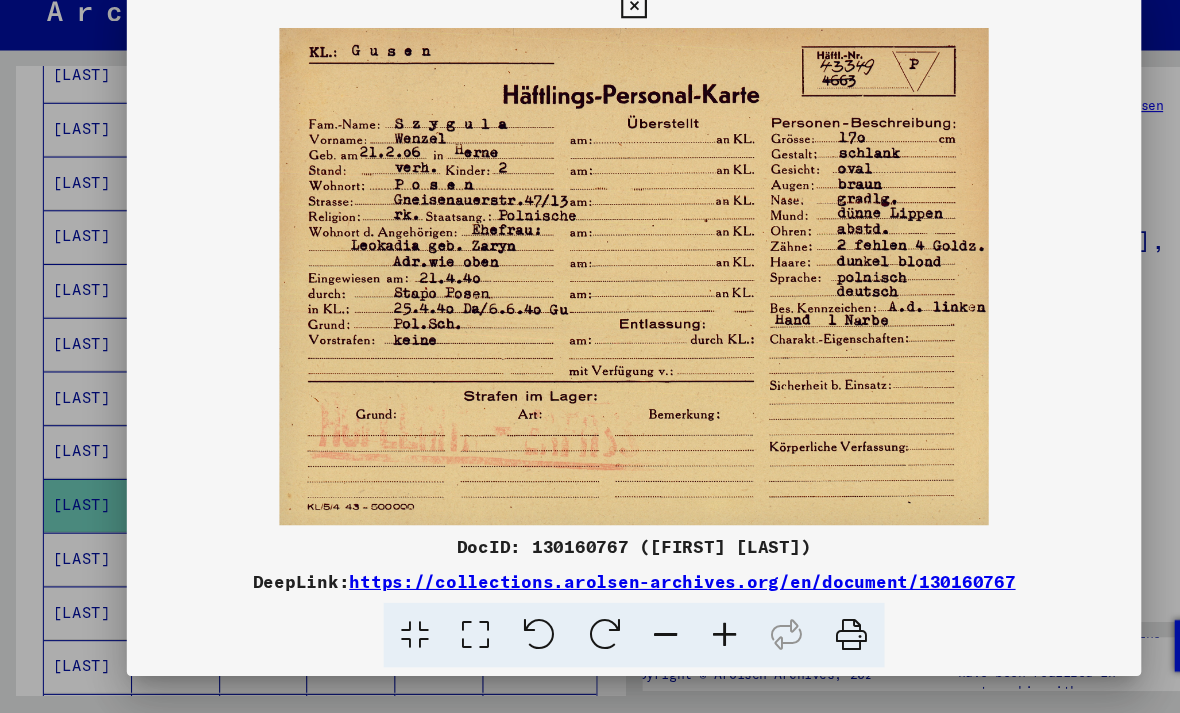 click at bounding box center [589, 55] 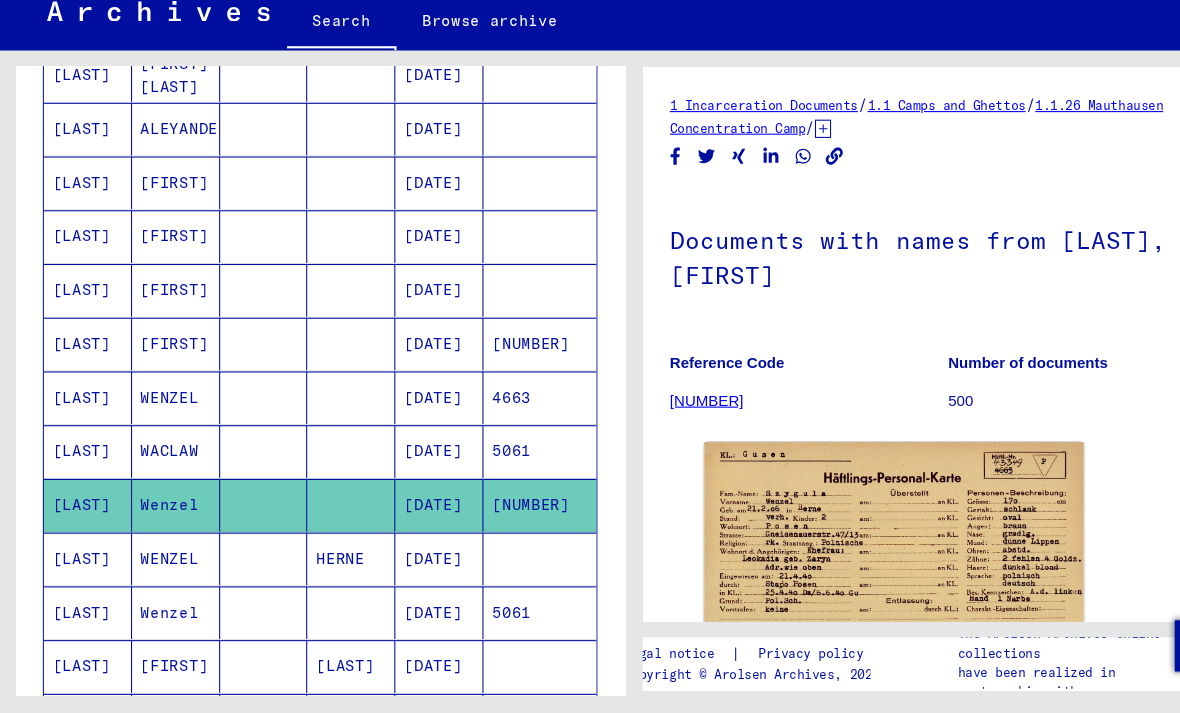 click on "Search   Browse archive   Detailed questions/information about the documents? Send us an inquiry for free.  Donate Newsletter Help Contact About Us EN EN" 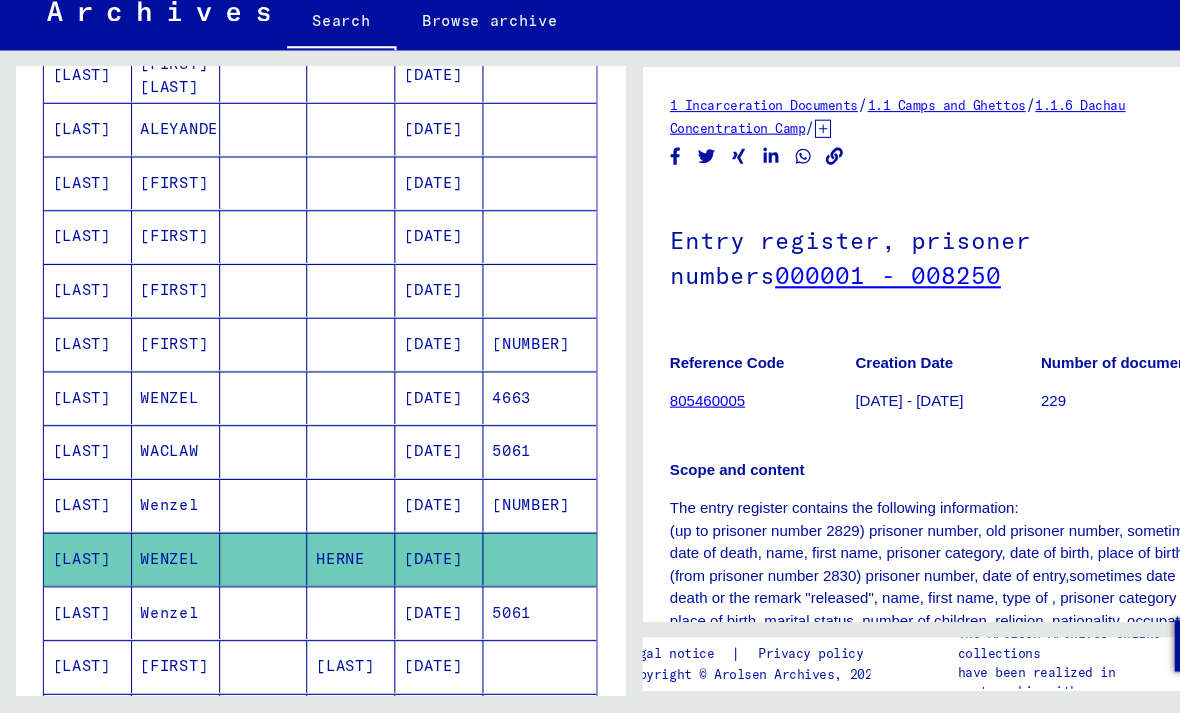 scroll, scrollTop: 0, scrollLeft: 0, axis: both 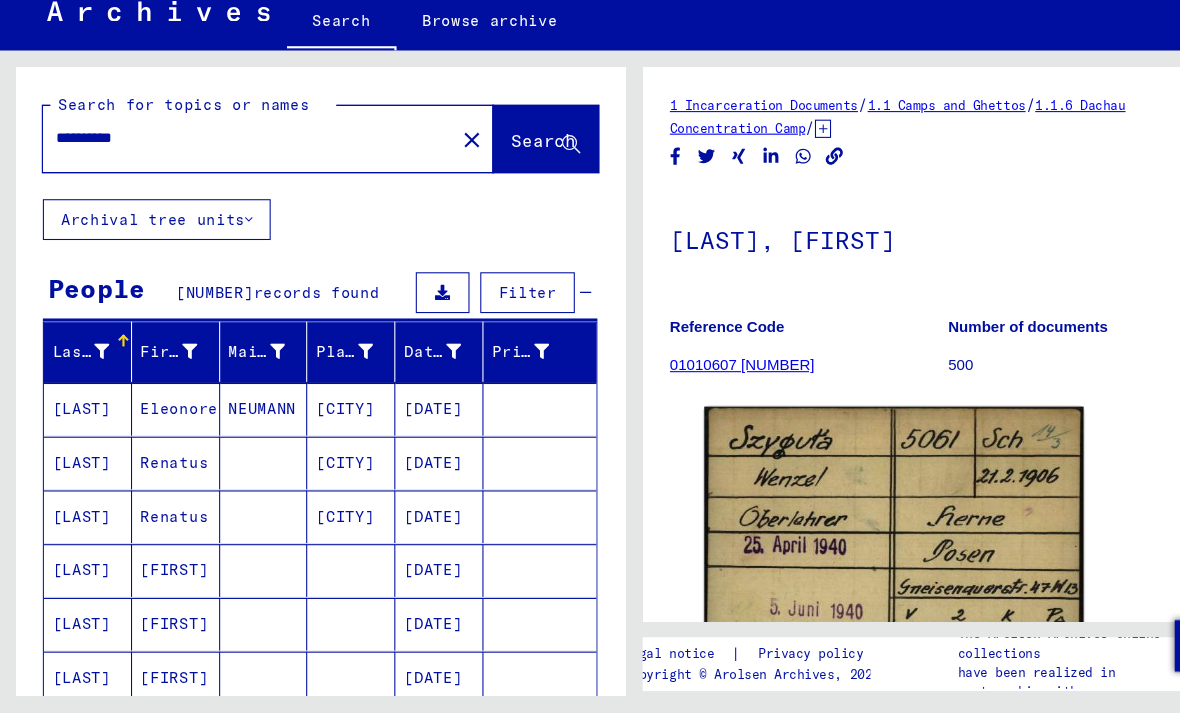 click on "**********" at bounding box center [231, 177] 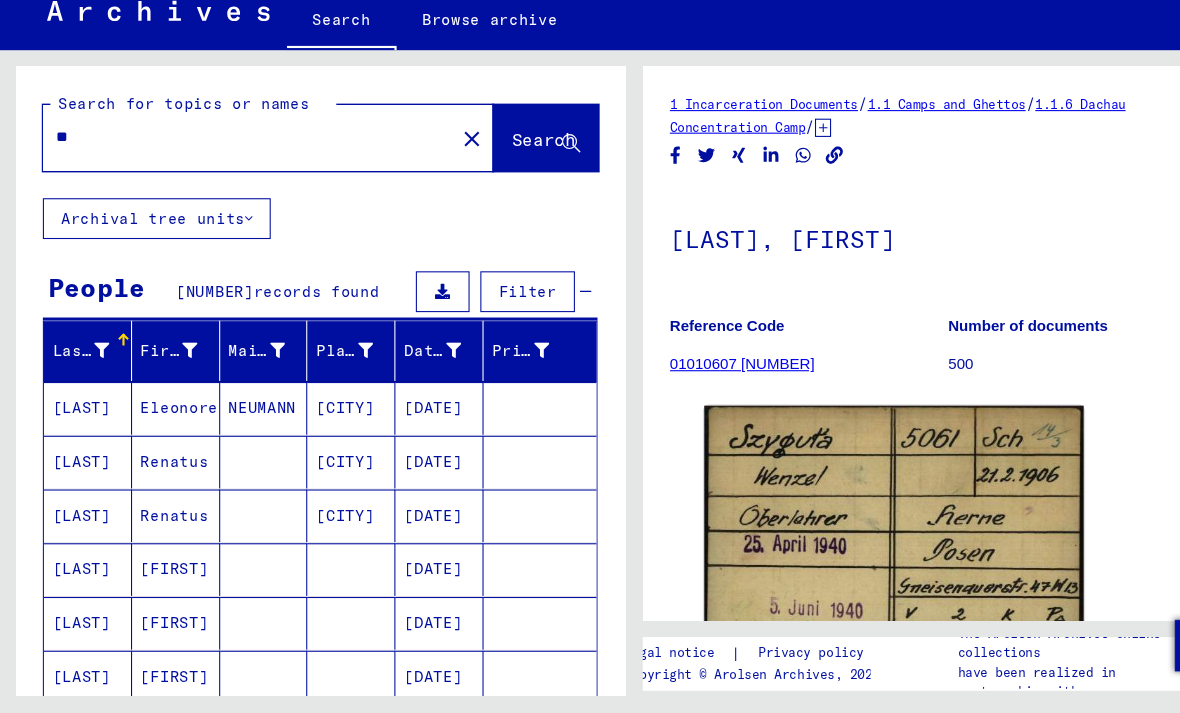 type on "*" 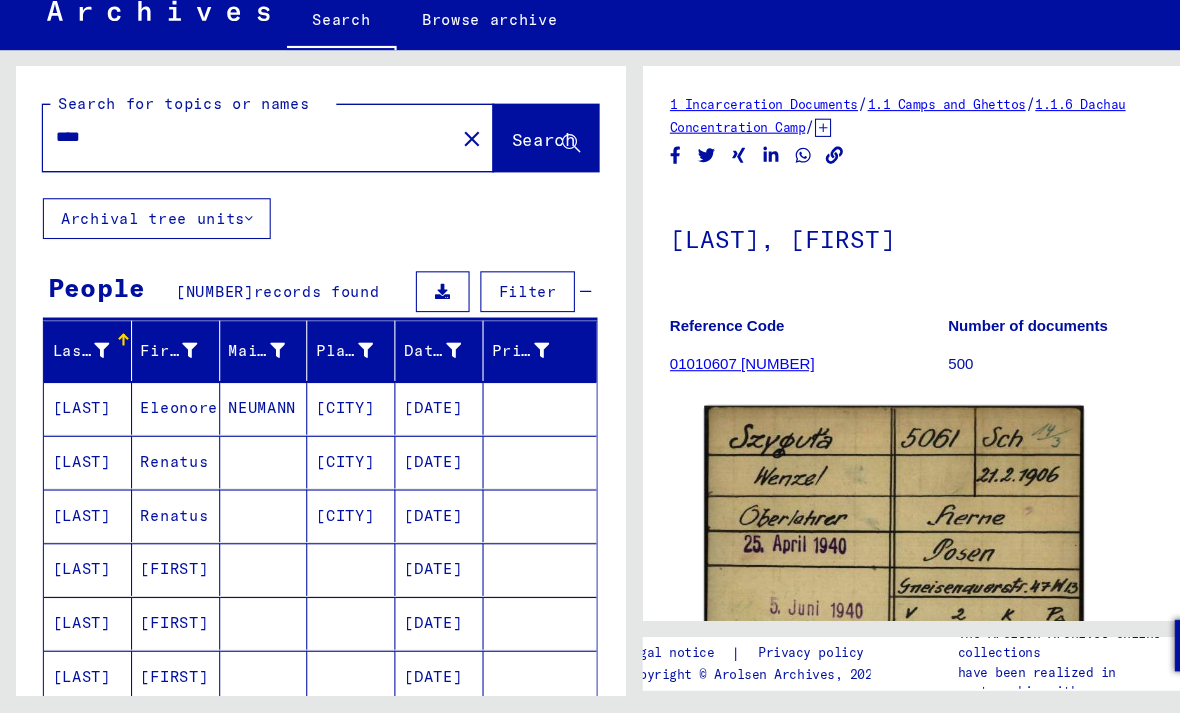type on "****" 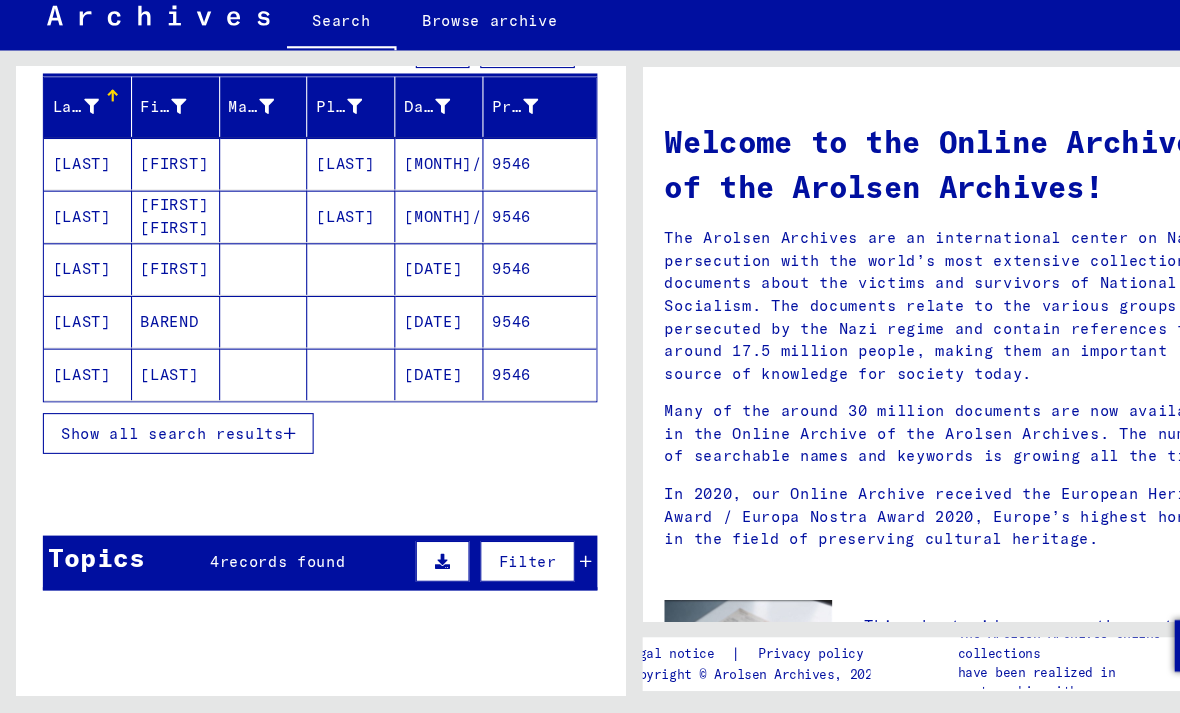 scroll, scrollTop: 221, scrollLeft: 0, axis: vertical 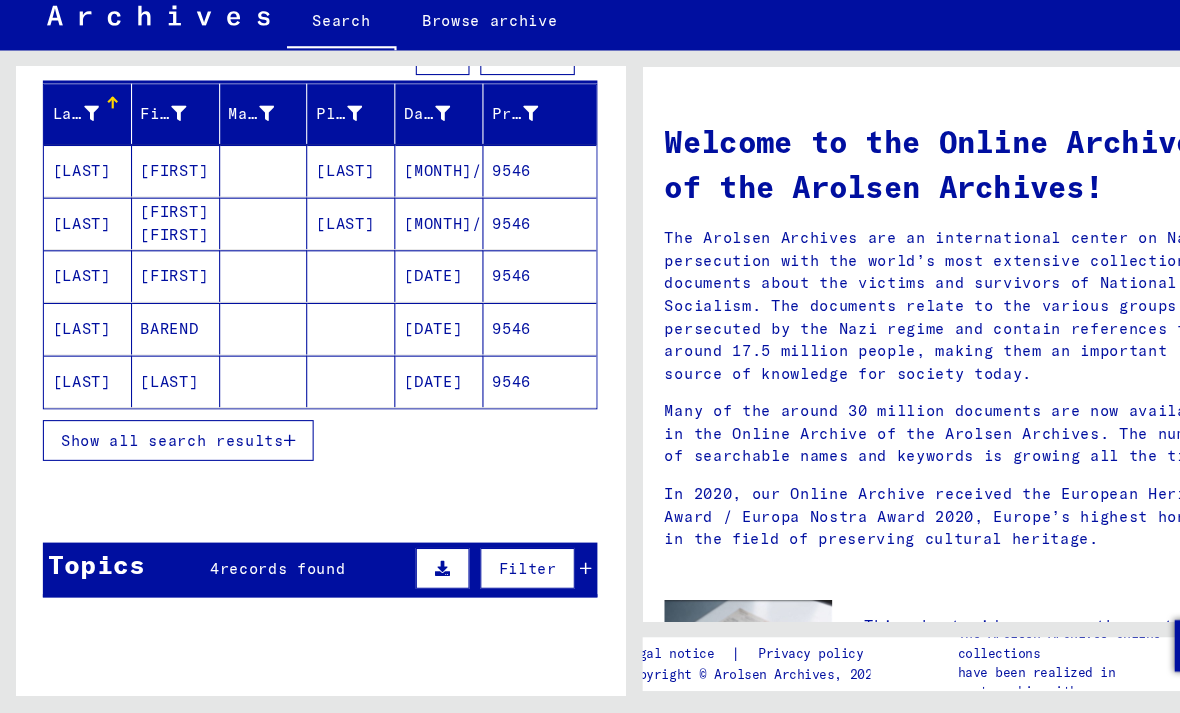click on "Show all search results" at bounding box center [166, 459] 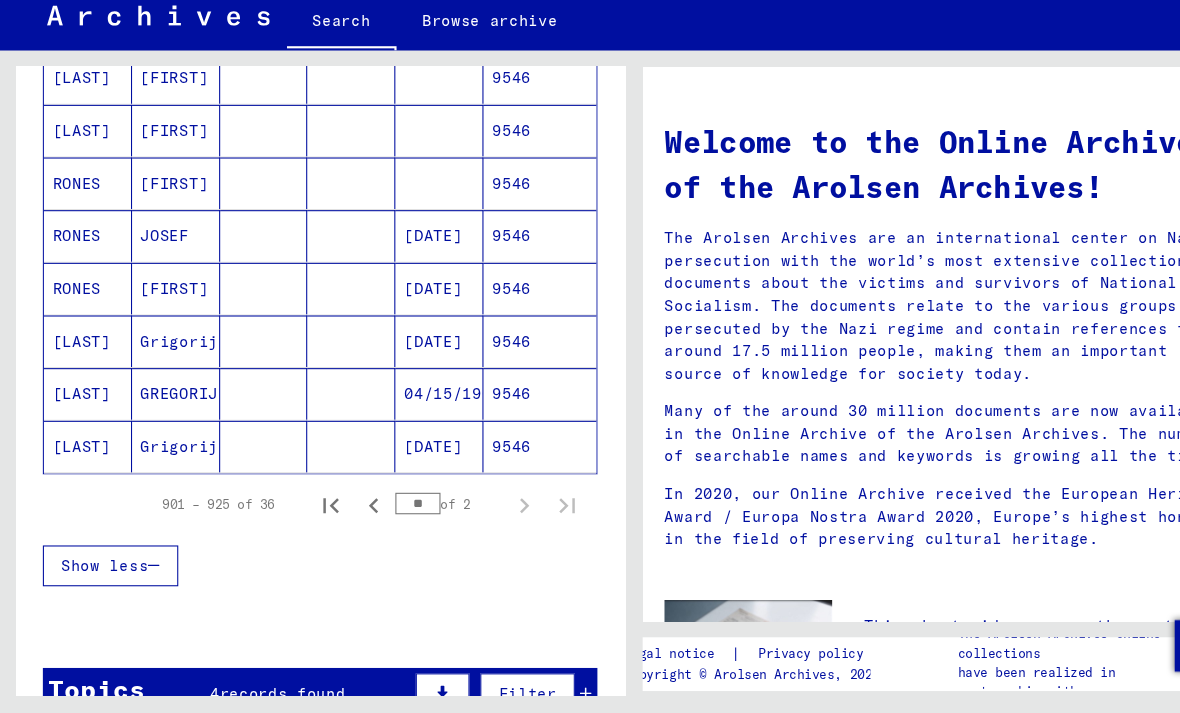 scroll, scrollTop: 1140, scrollLeft: 0, axis: vertical 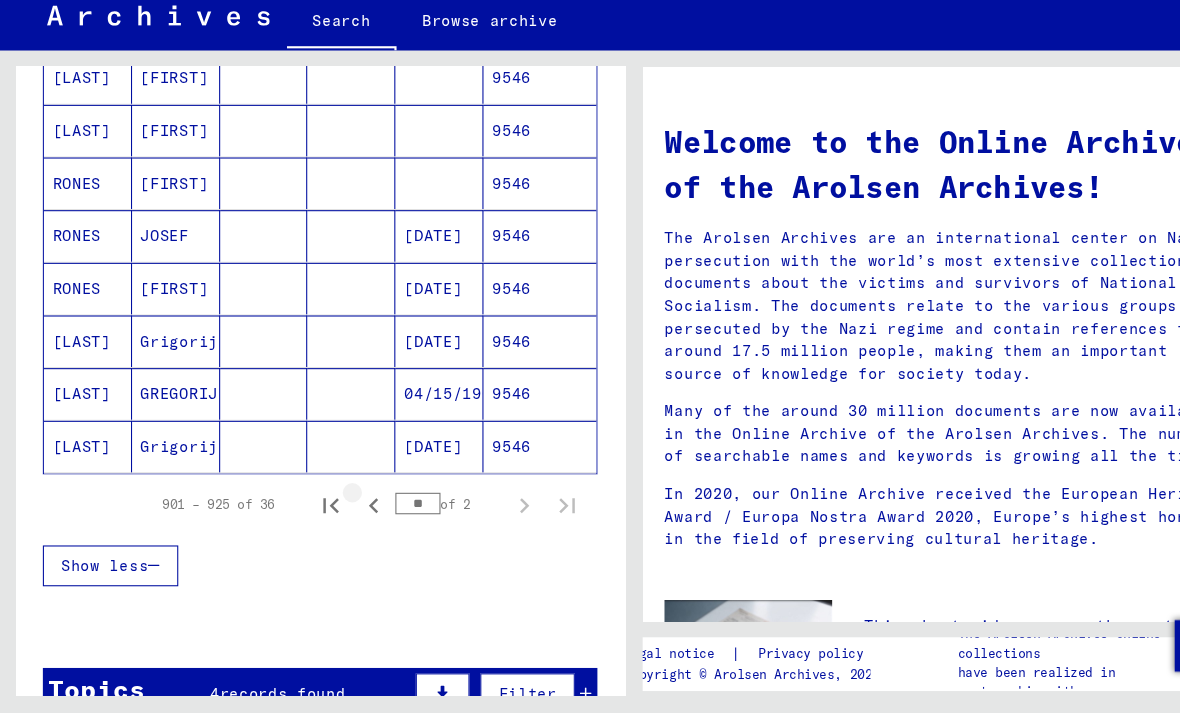 click at bounding box center (348, 519) 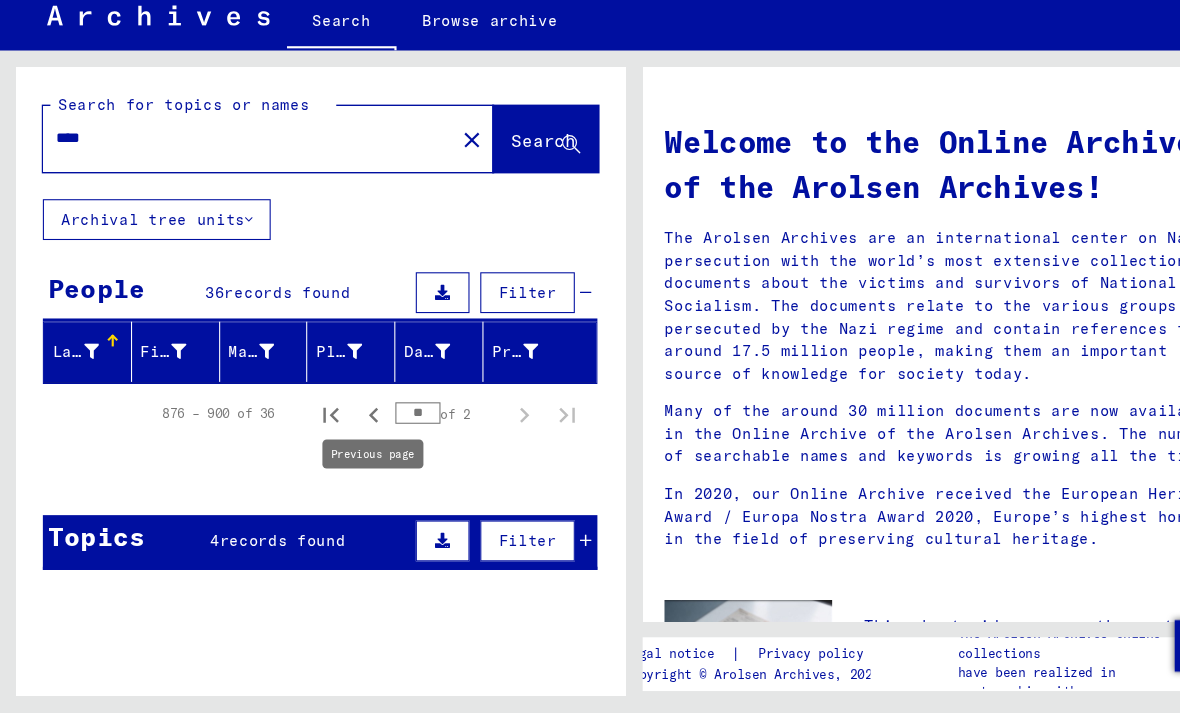 scroll, scrollTop: 0, scrollLeft: 0, axis: both 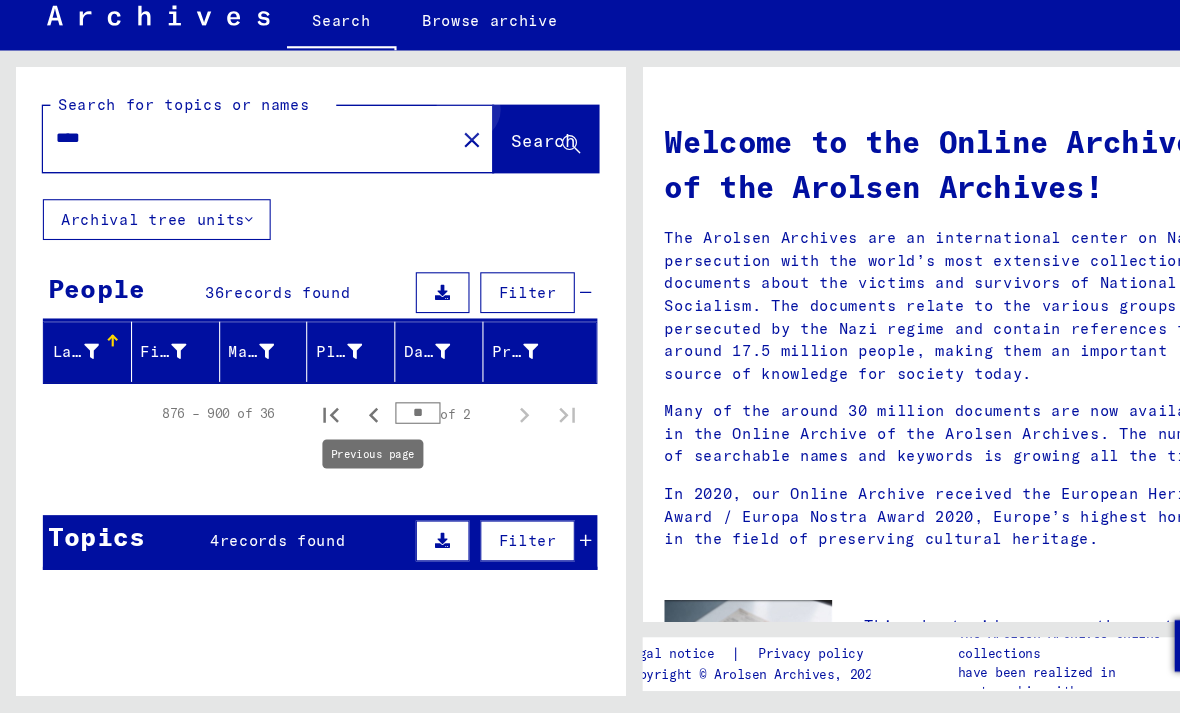 click on "Search" 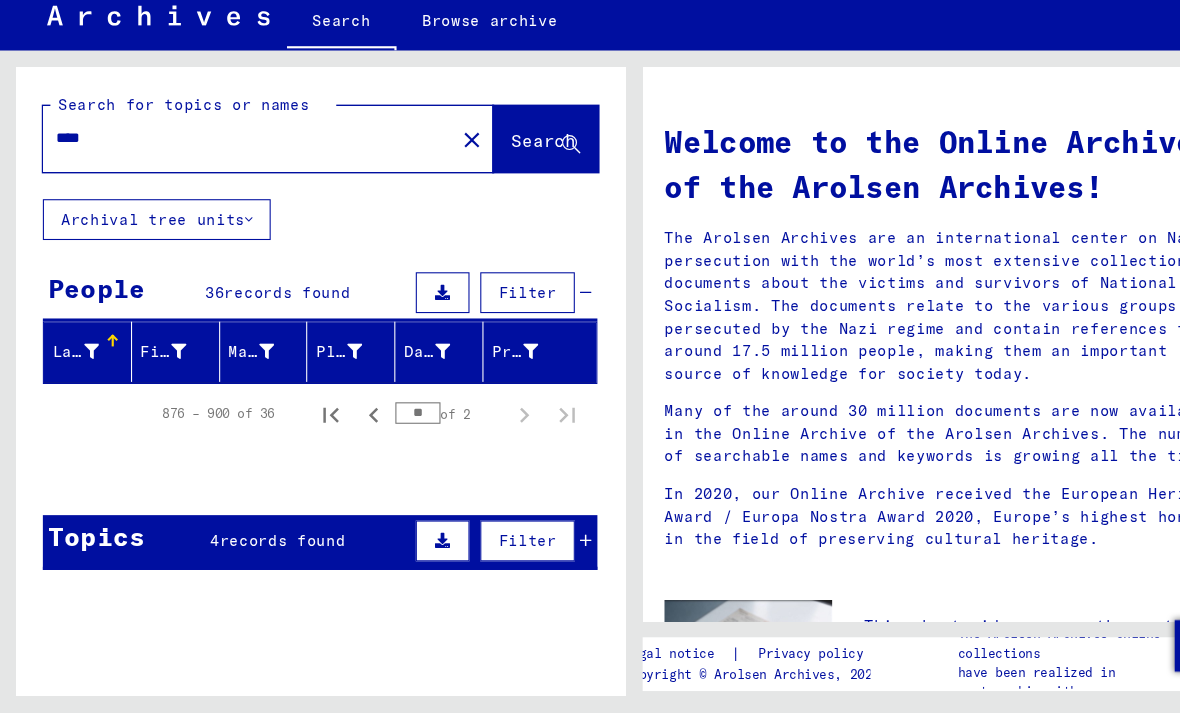 click on "Search" 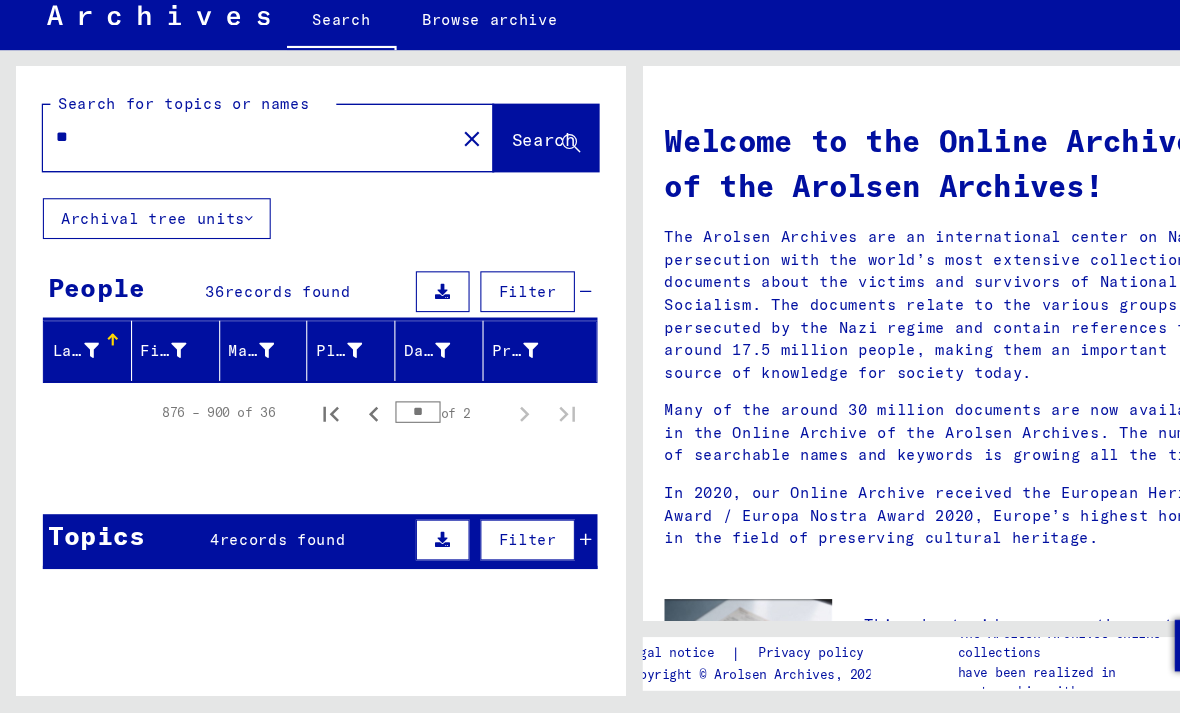 type on "*" 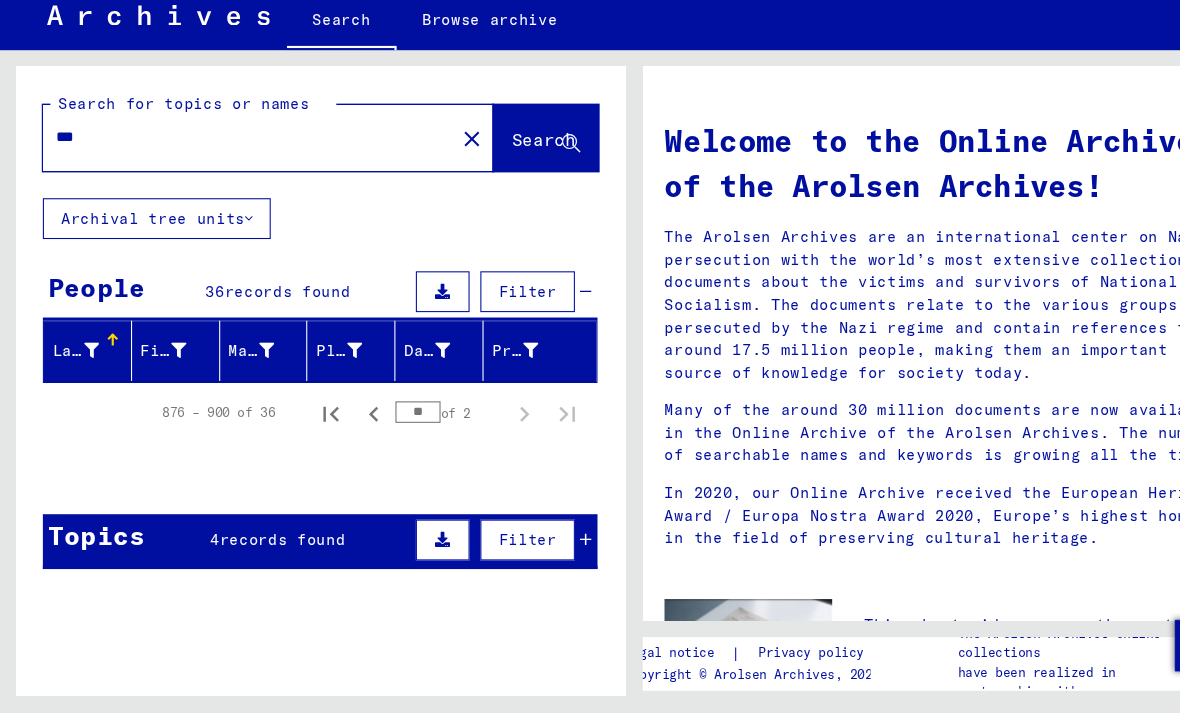 type on "****" 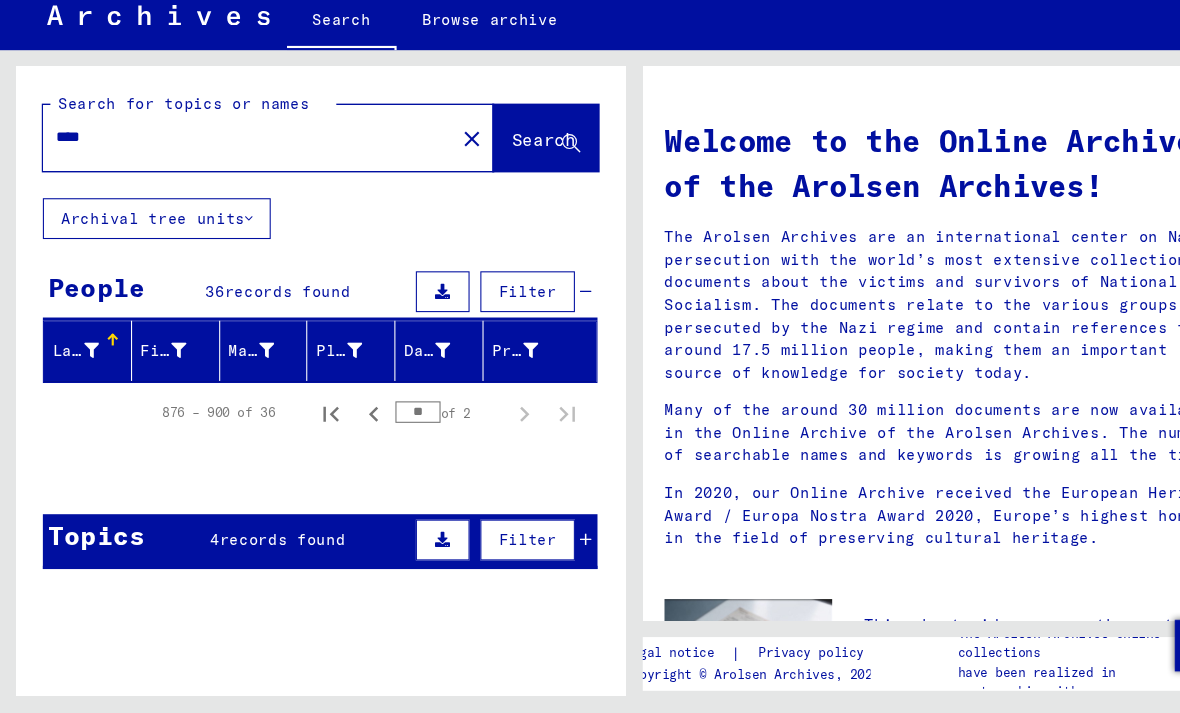 click on "Search" 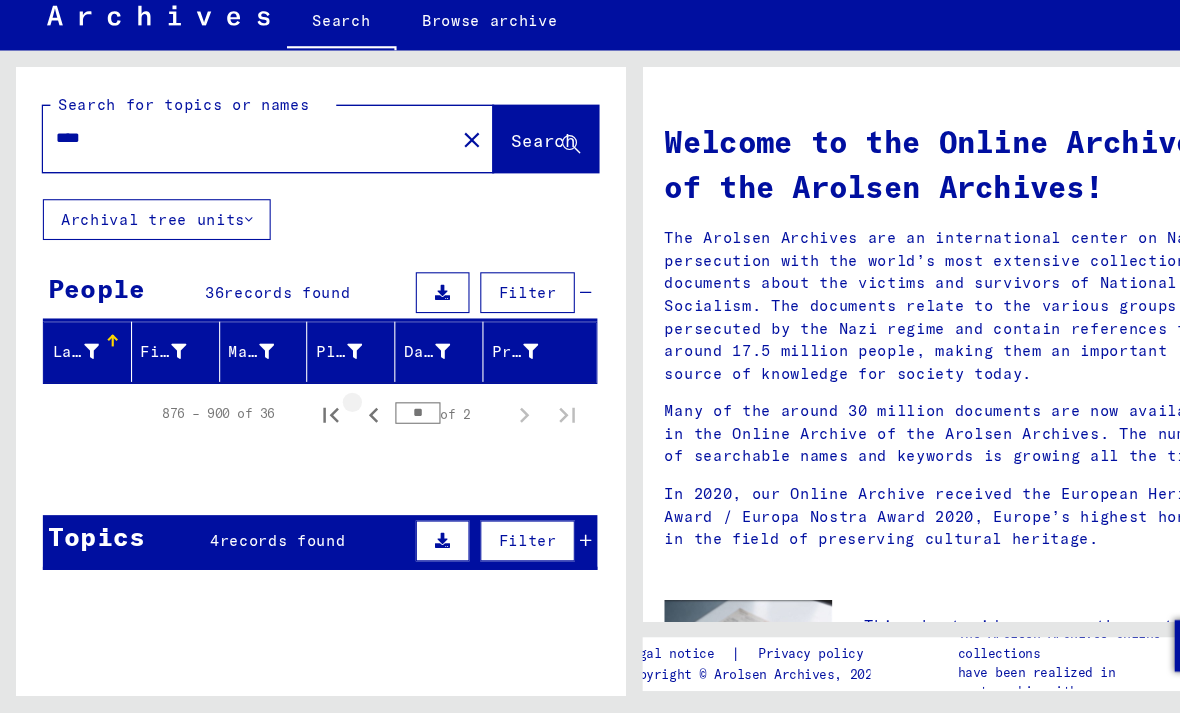 click 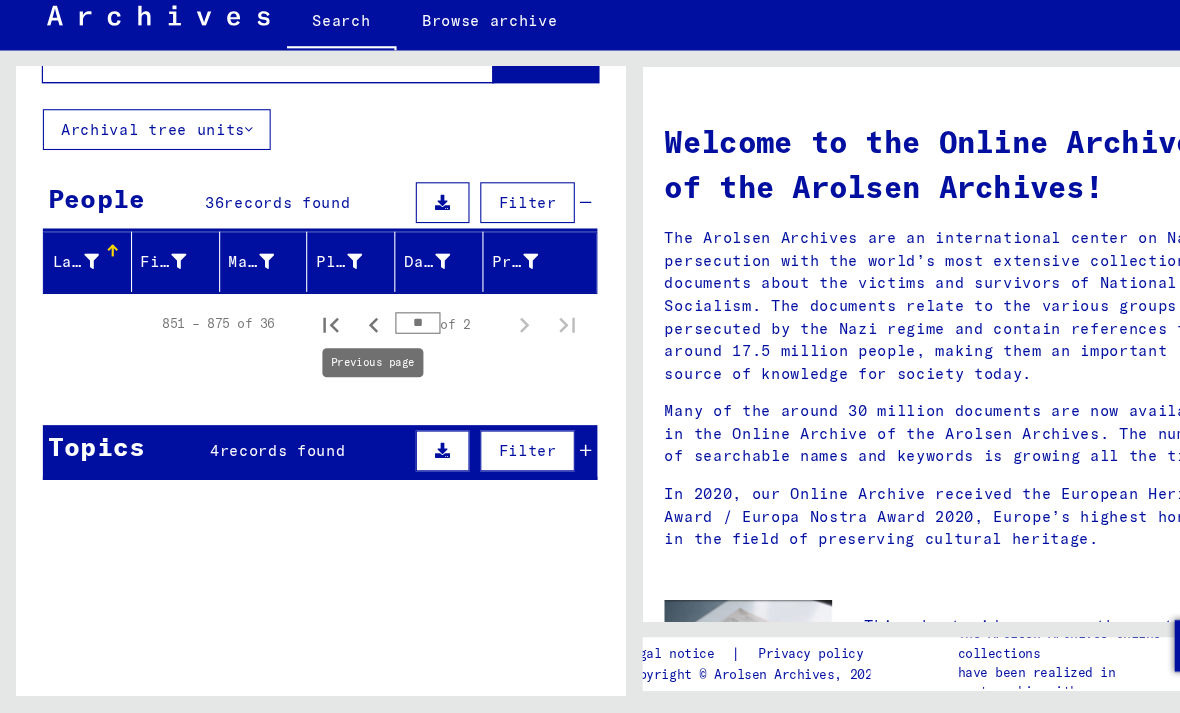scroll, scrollTop: 111, scrollLeft: 0, axis: vertical 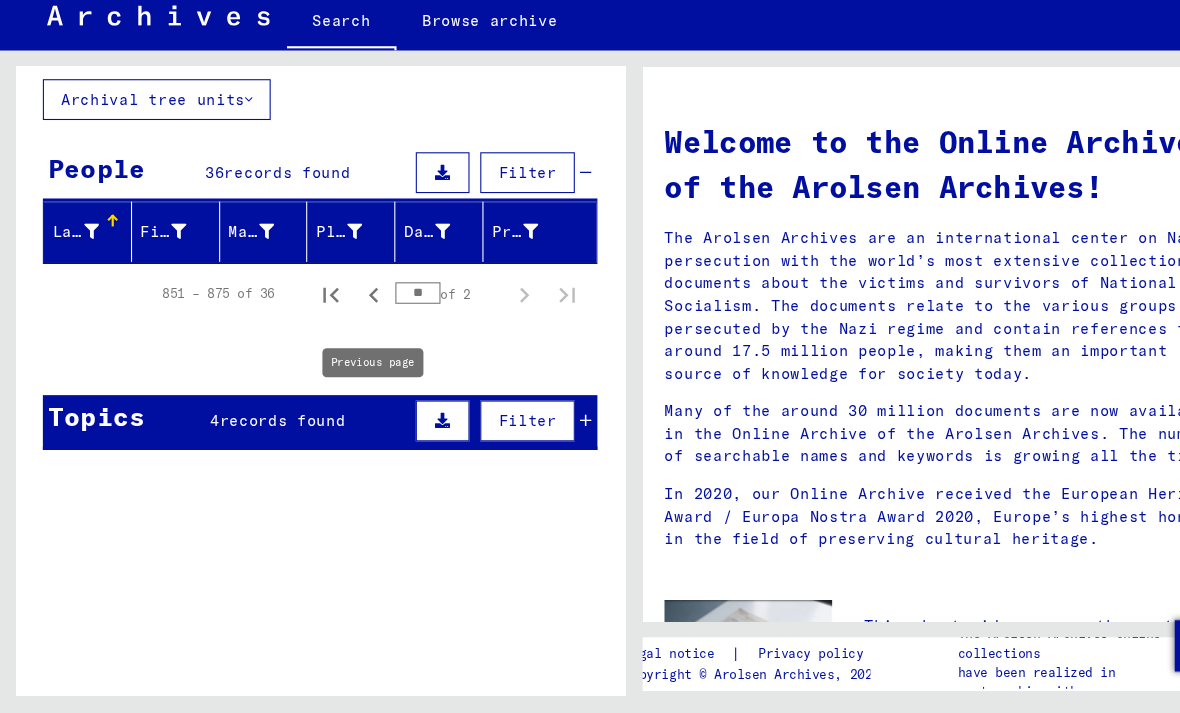 click on "Topics 4  records found  Filter" at bounding box center [298, 442] 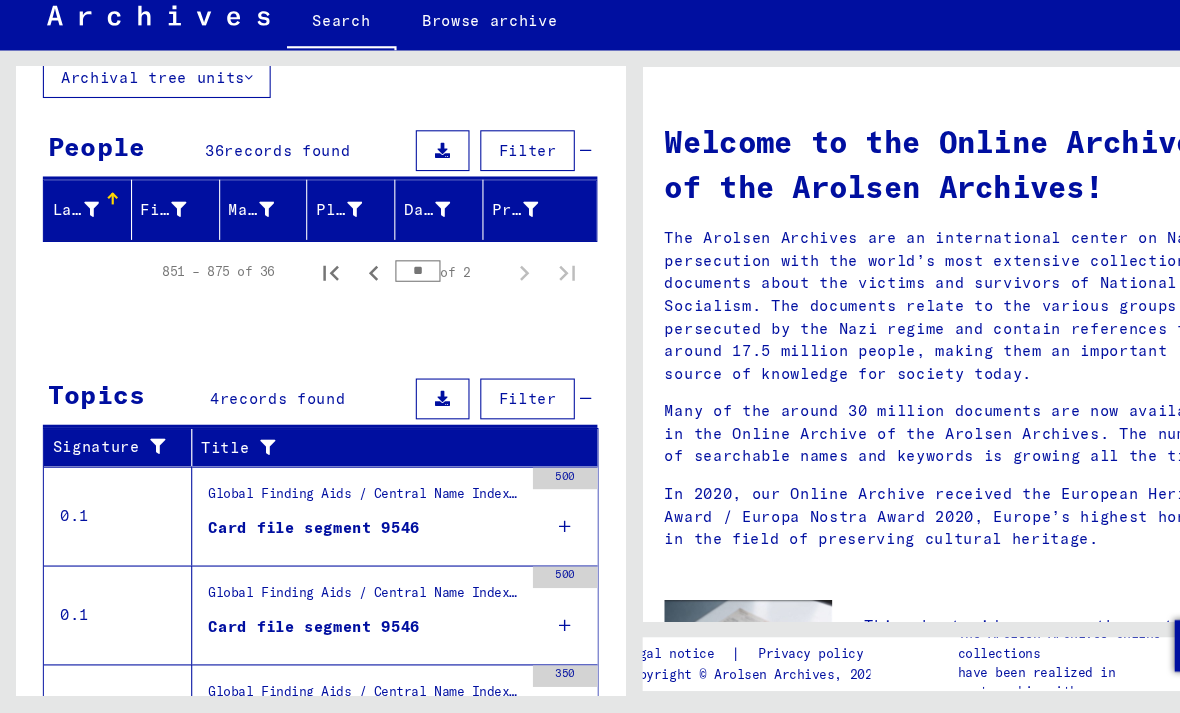 scroll, scrollTop: 129, scrollLeft: 0, axis: vertical 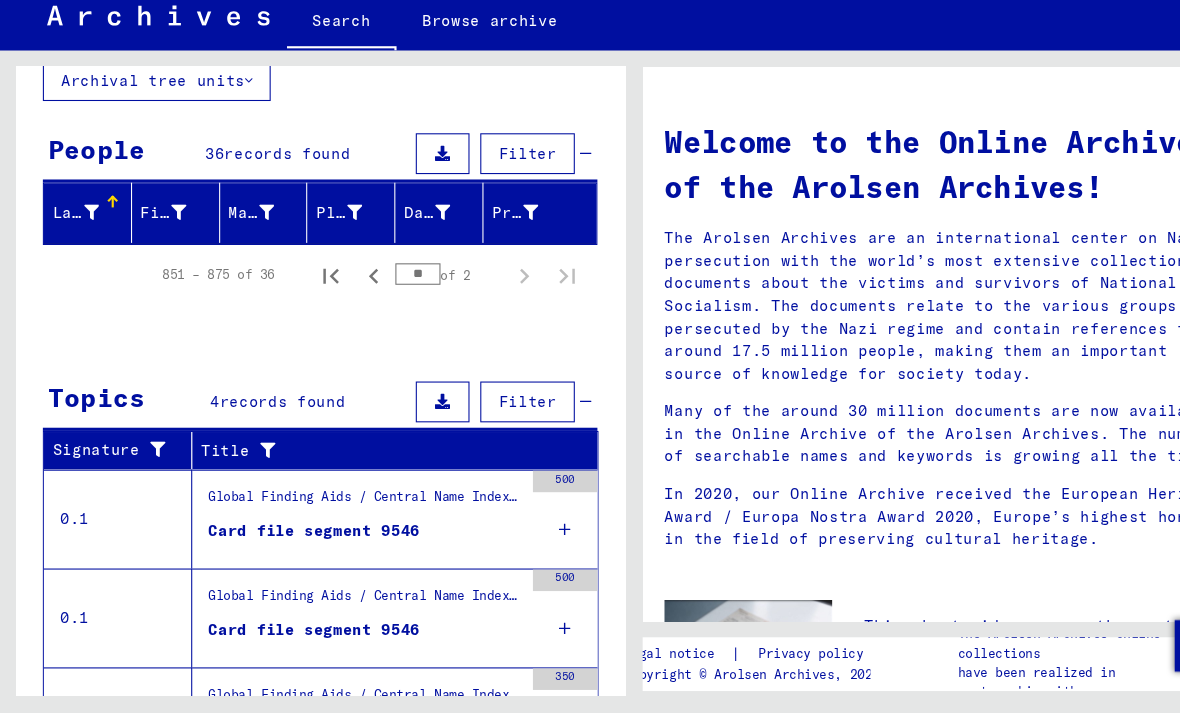 click on "records found" at bounding box center (267, 192) 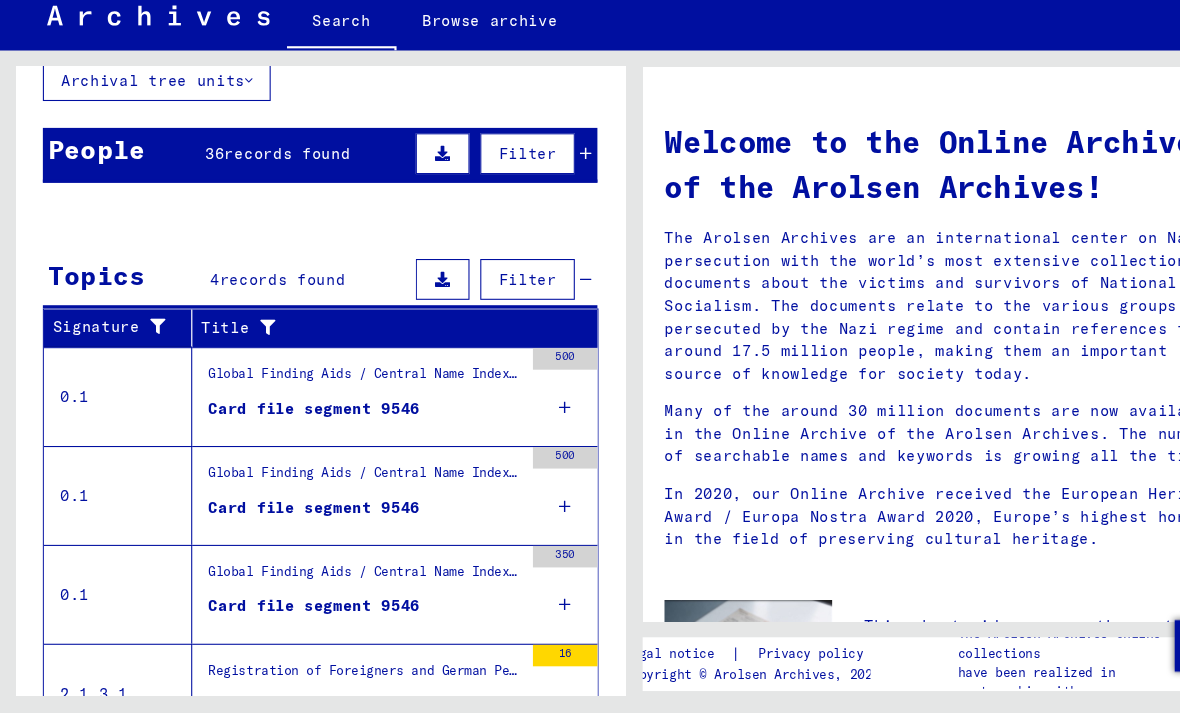 click on "records found" at bounding box center [267, 192] 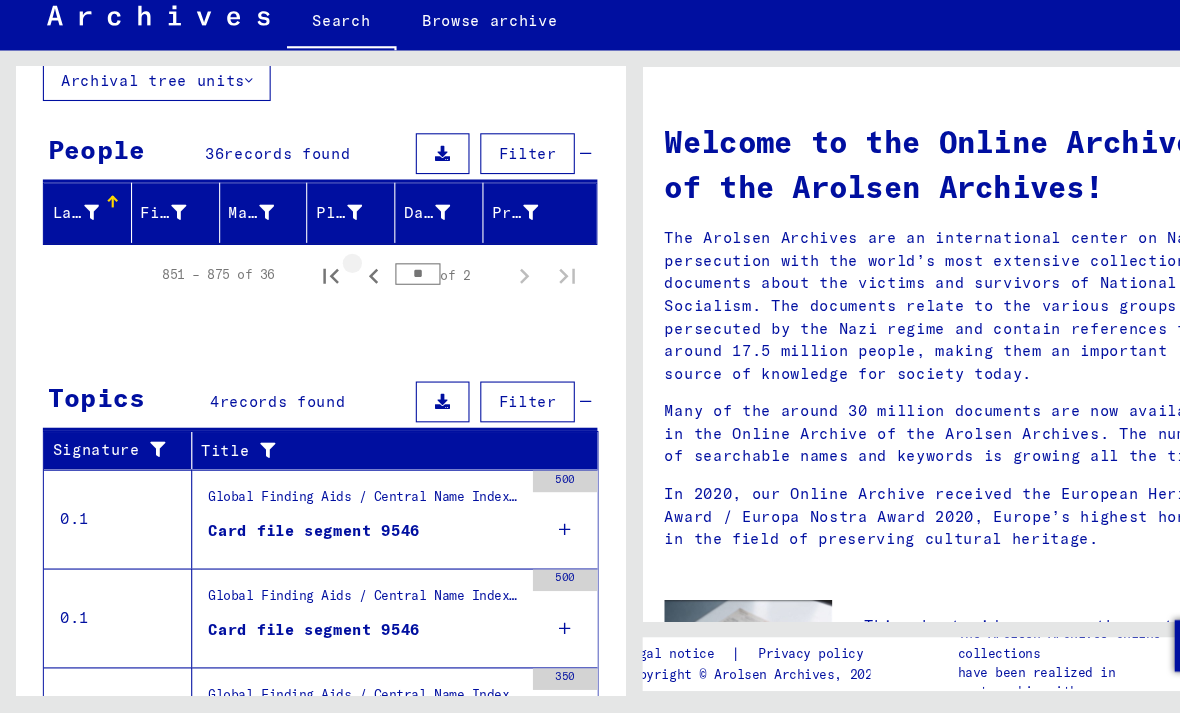 click 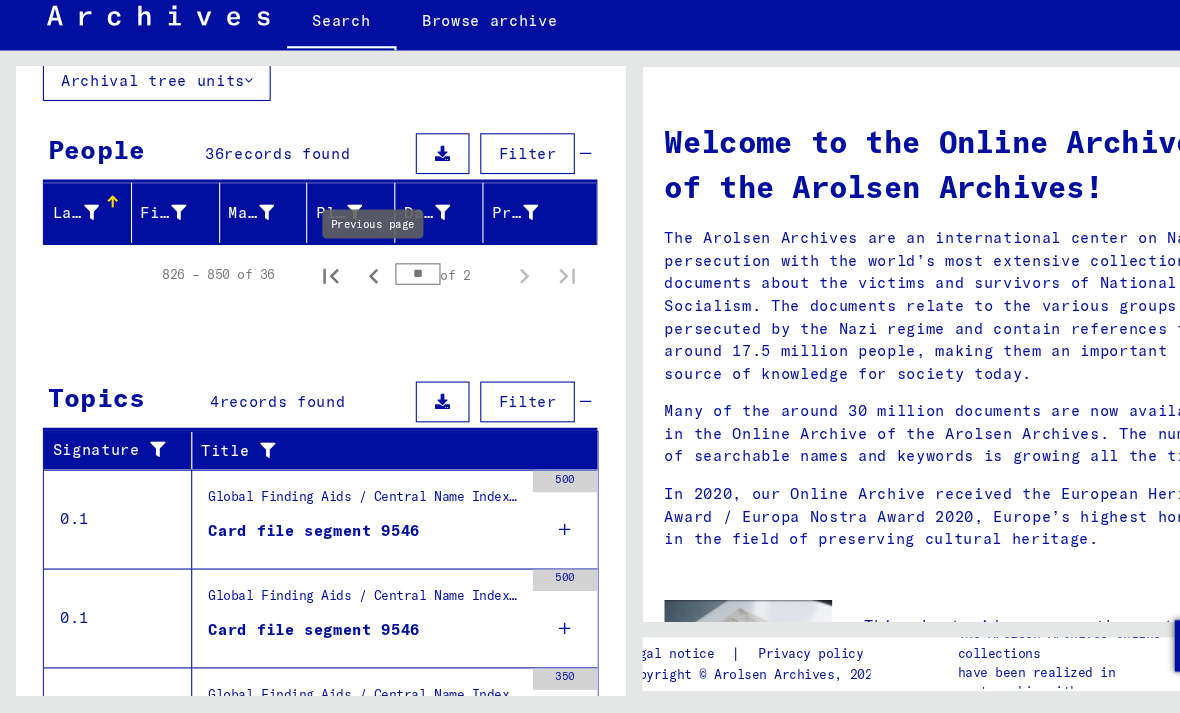 click 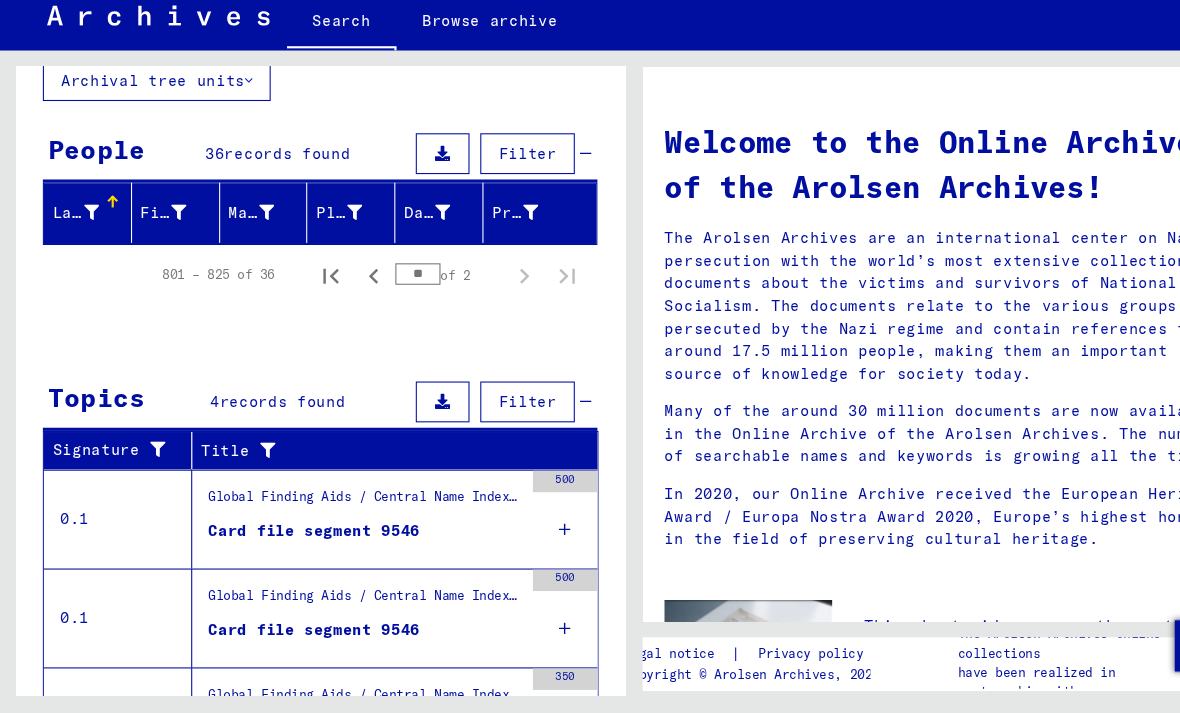 click 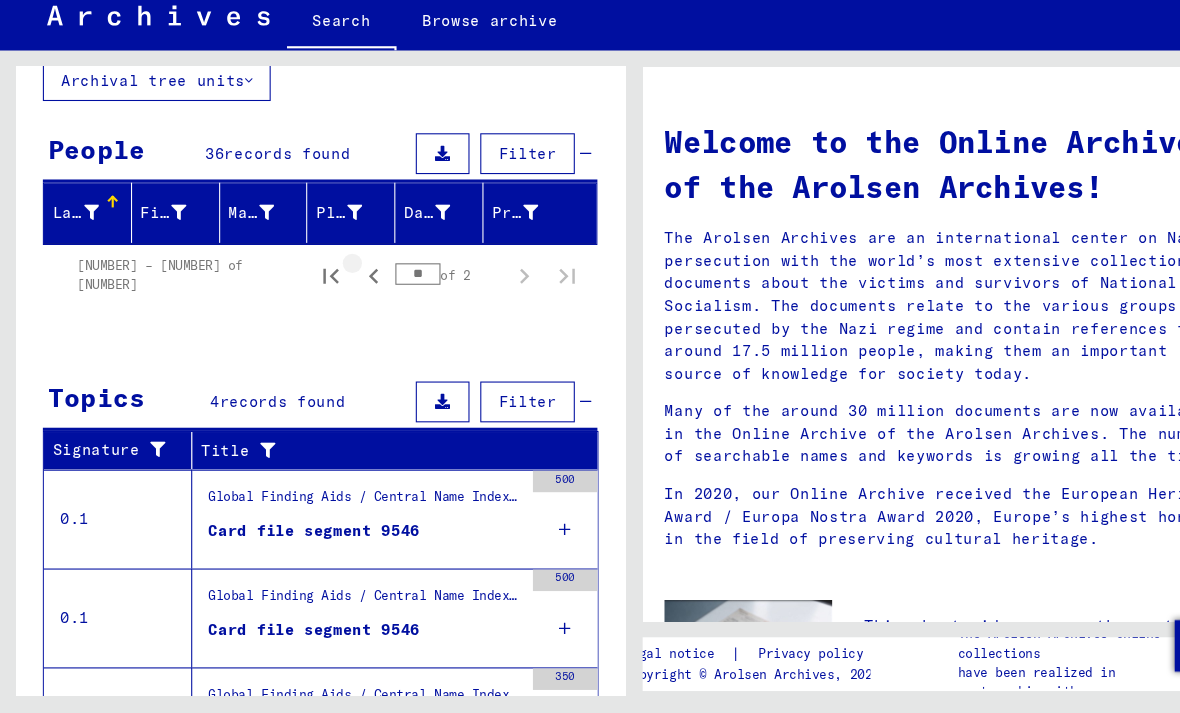 click 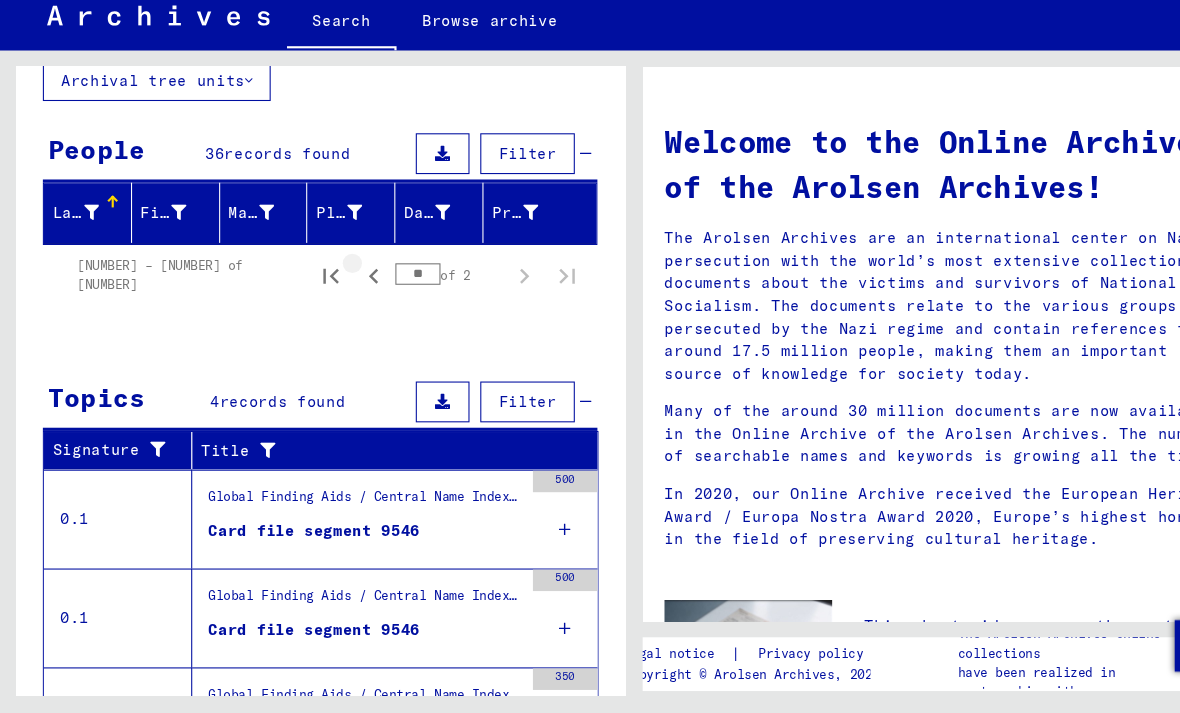click 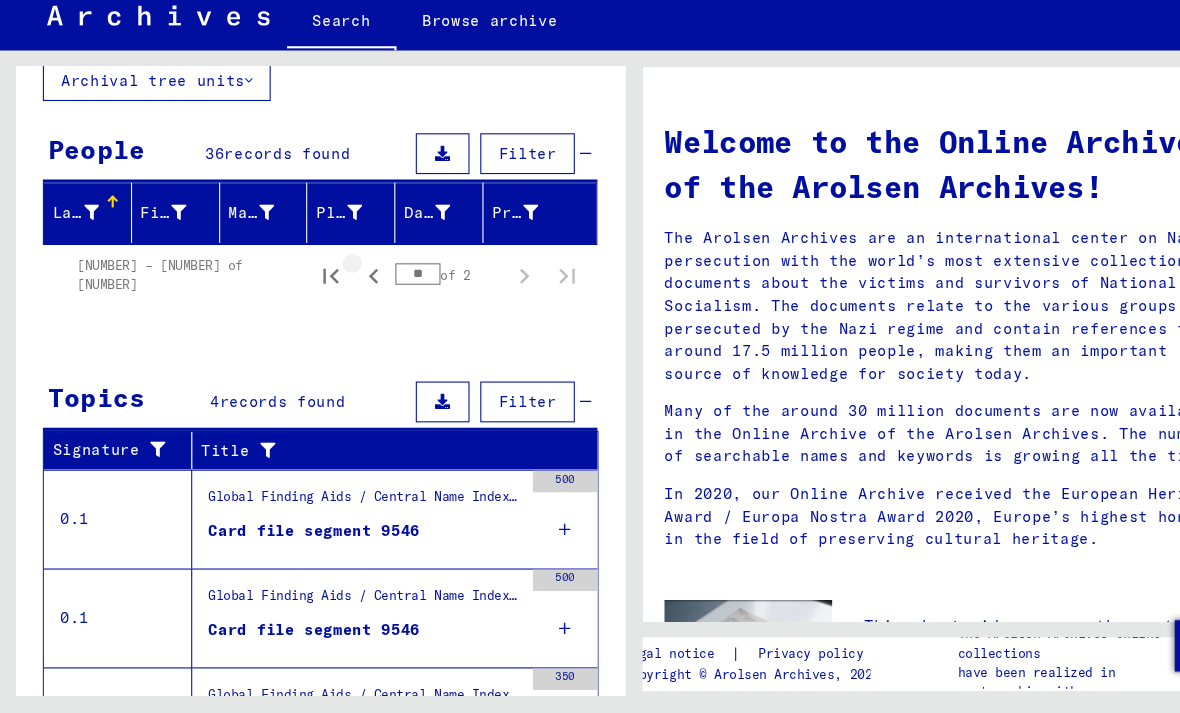 click 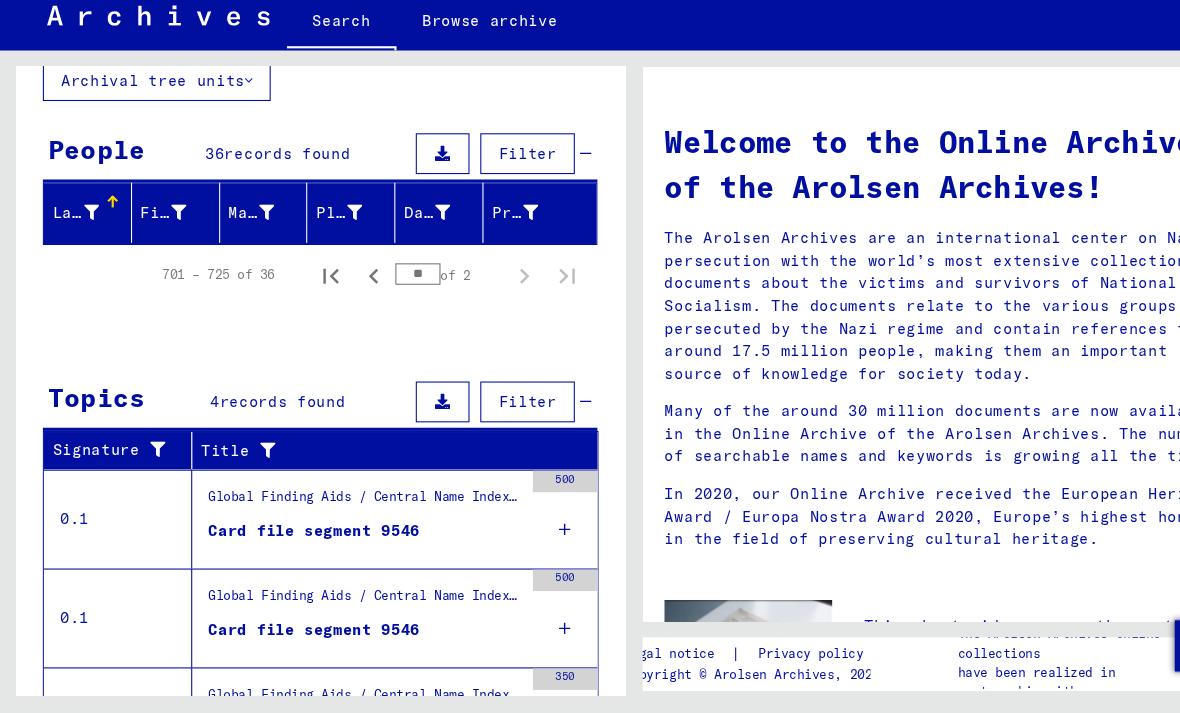 click 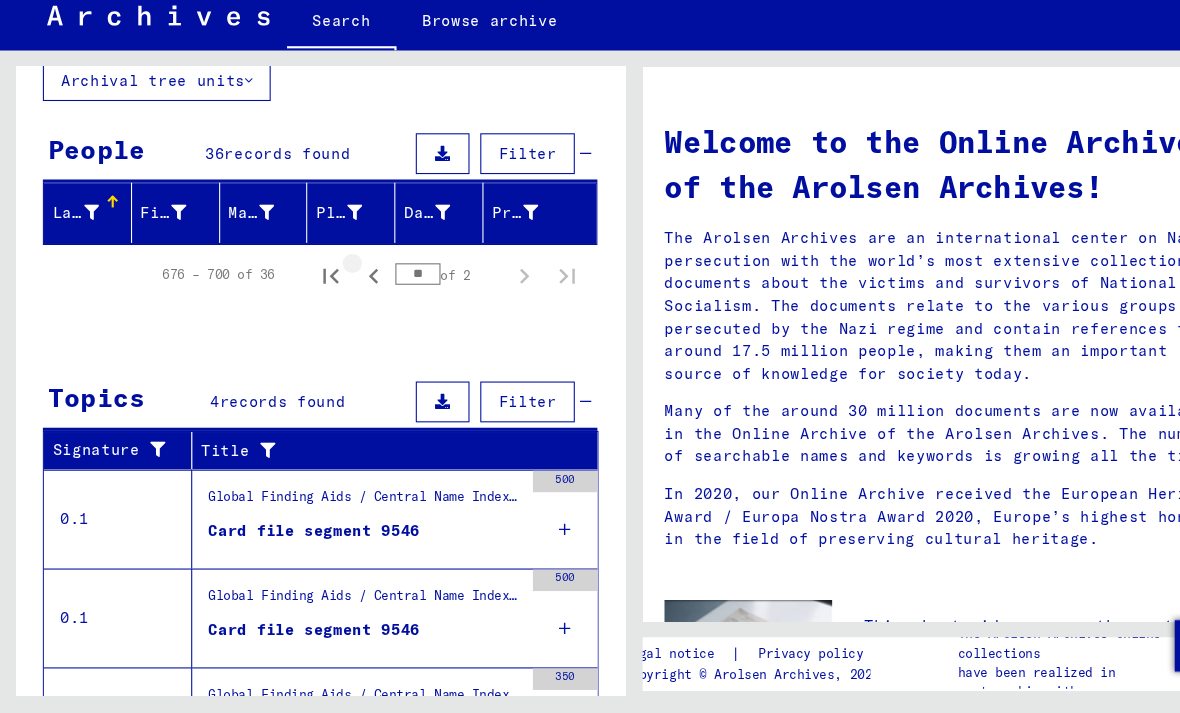 click 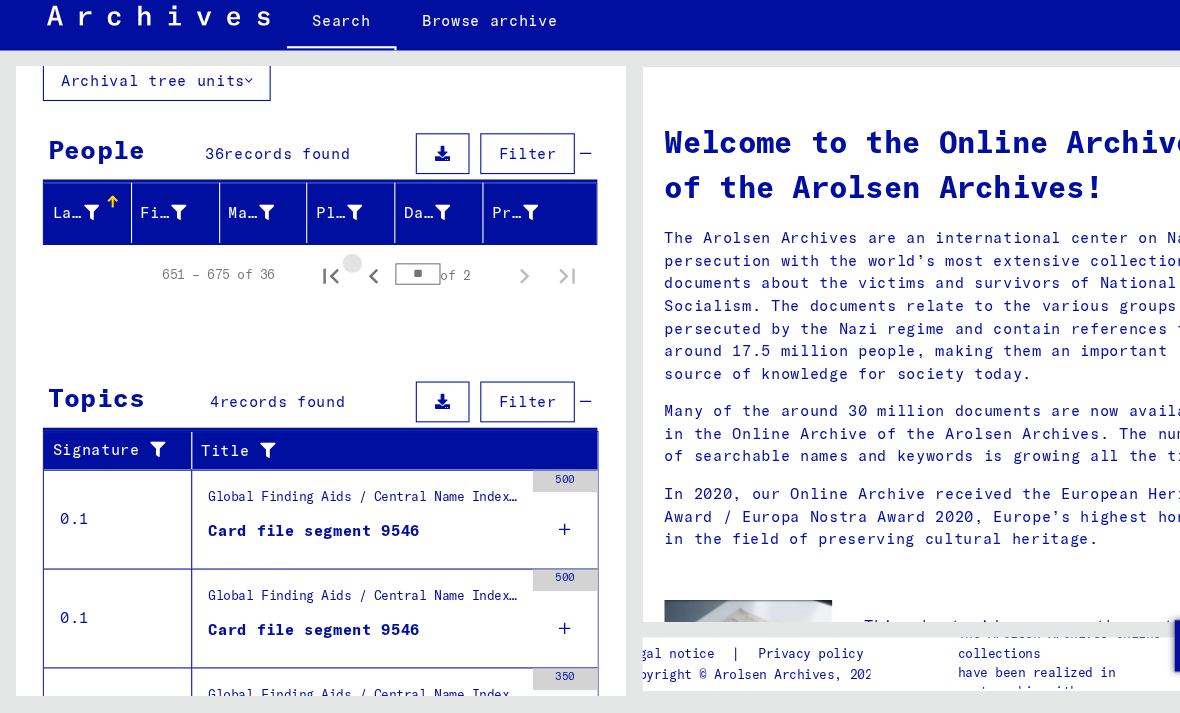 click 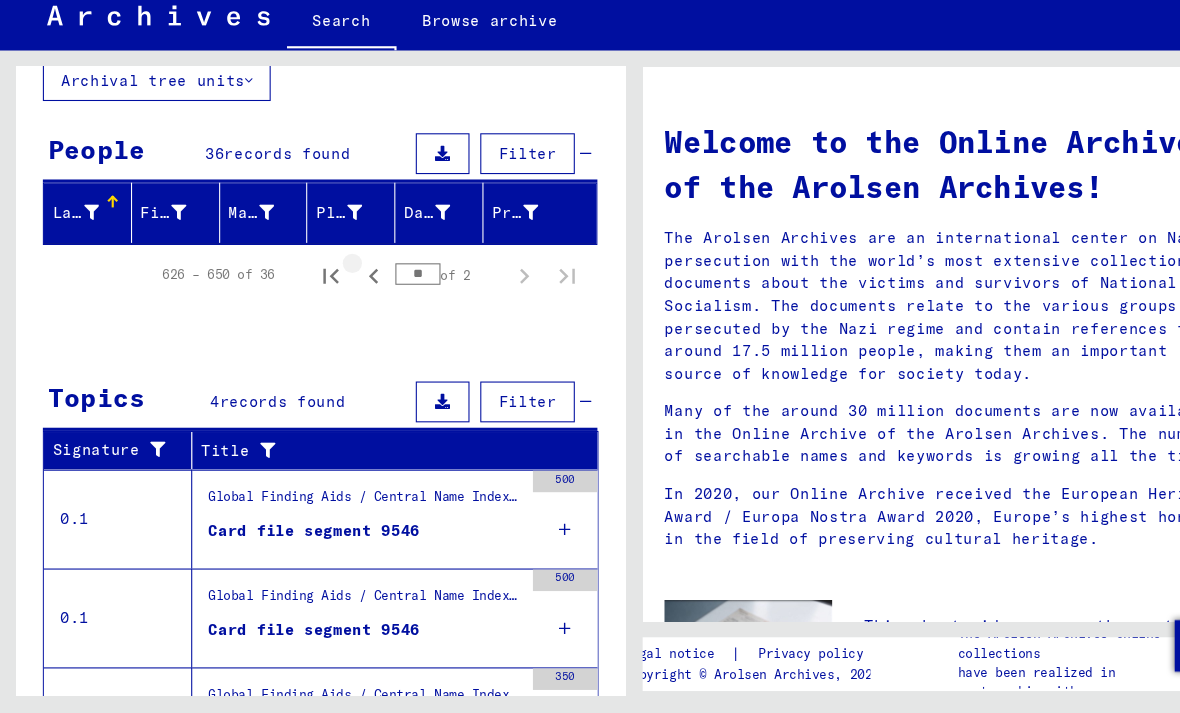 click at bounding box center (348, 305) 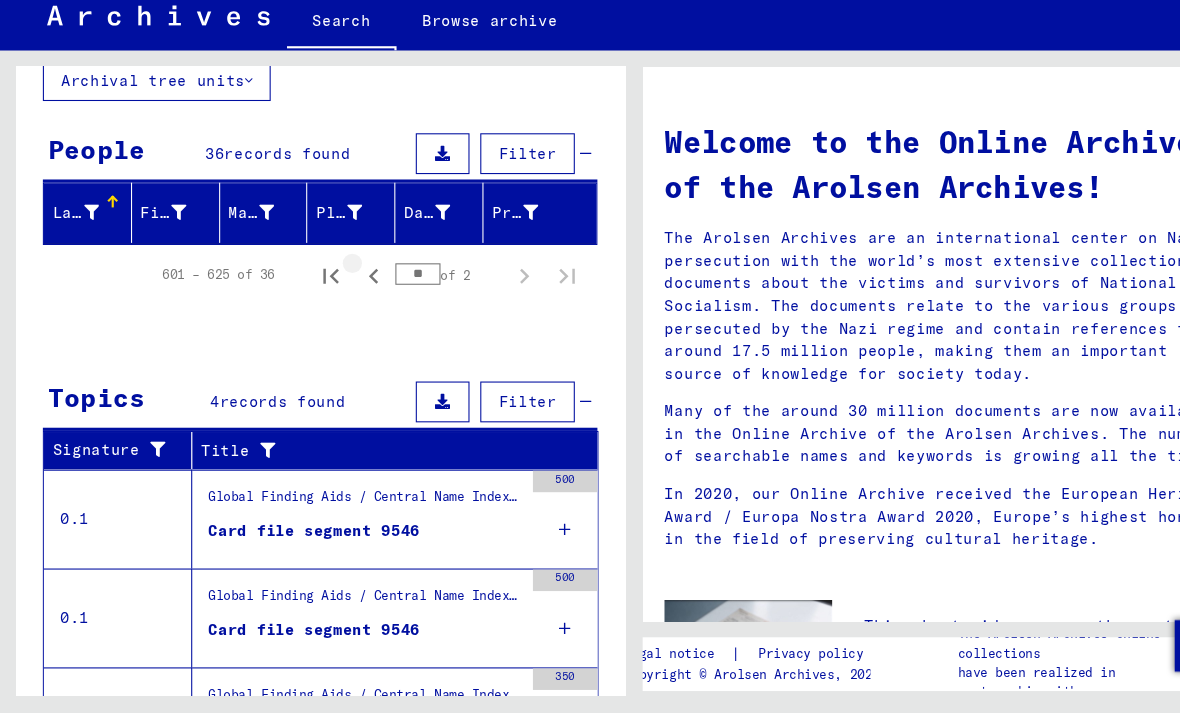click 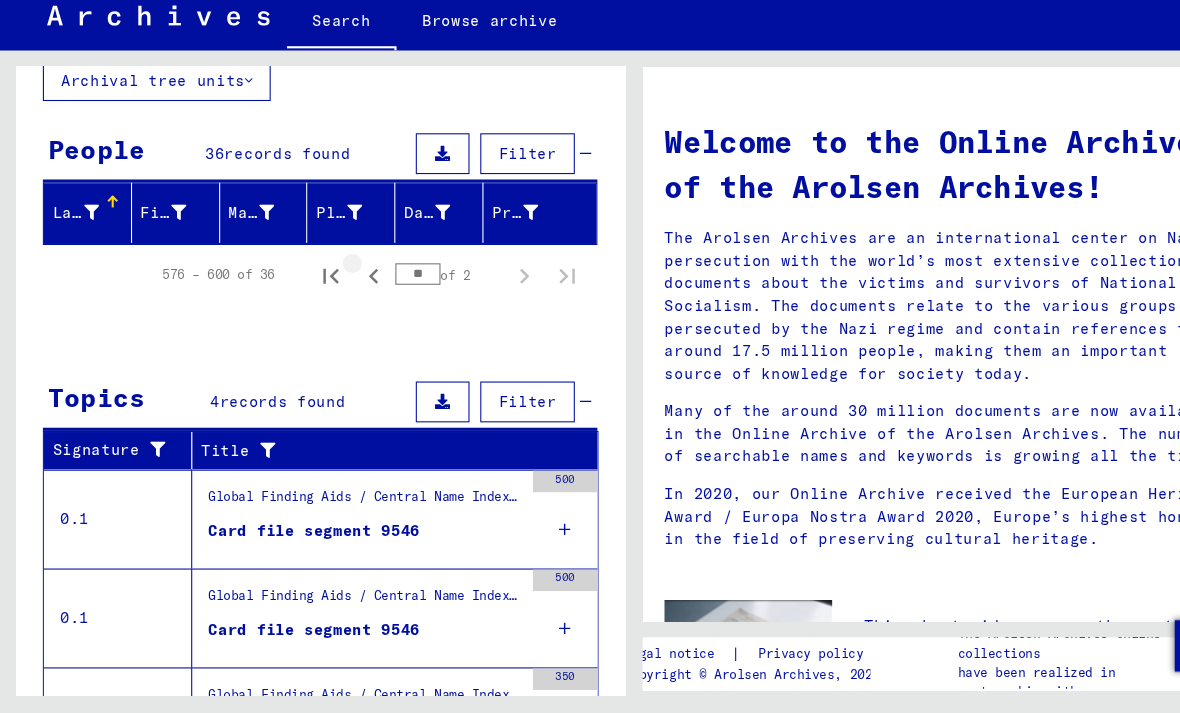 click 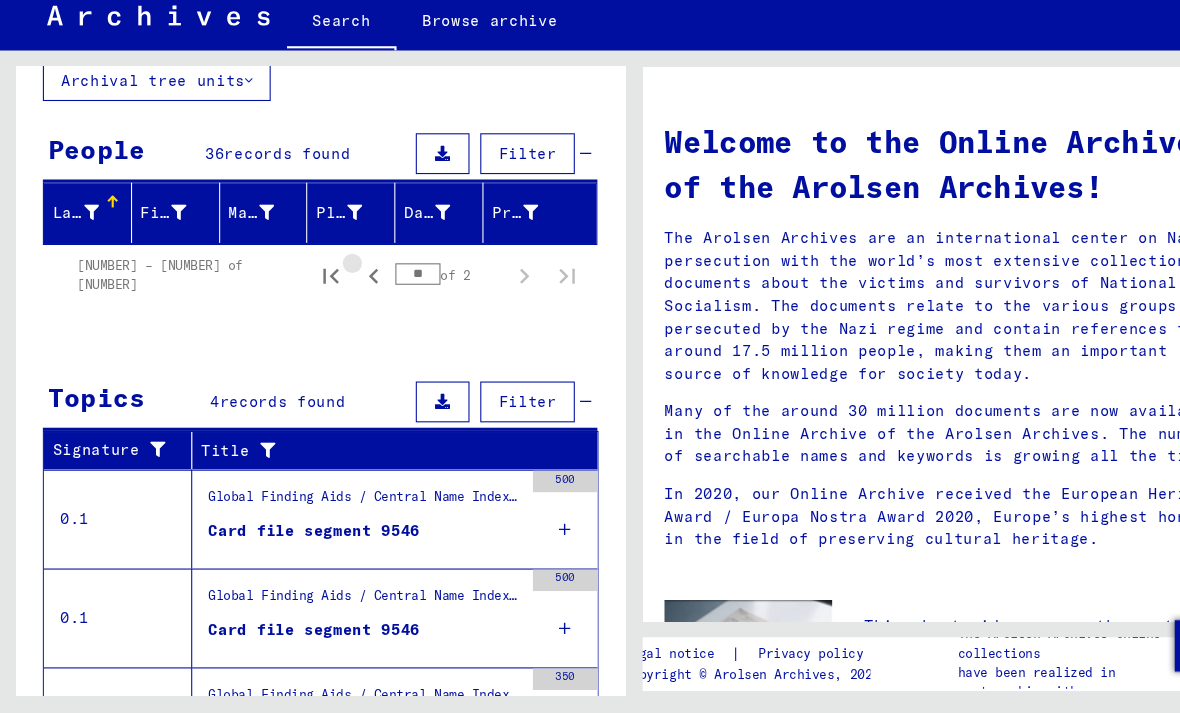 click 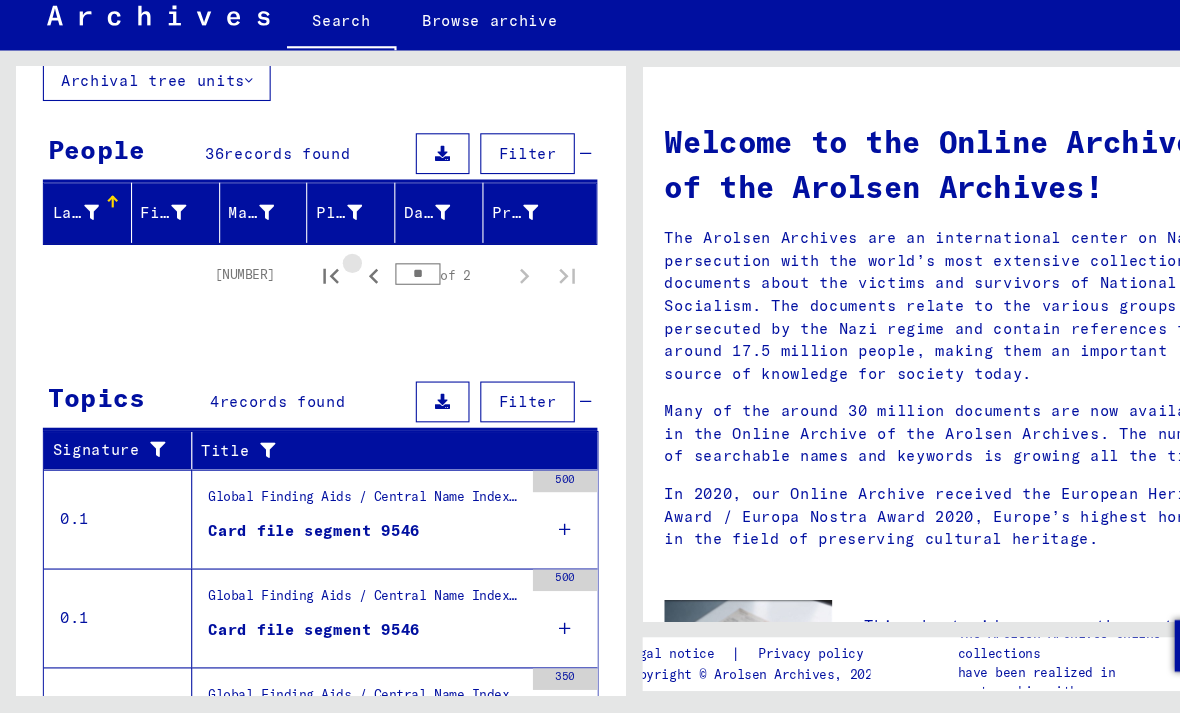 click 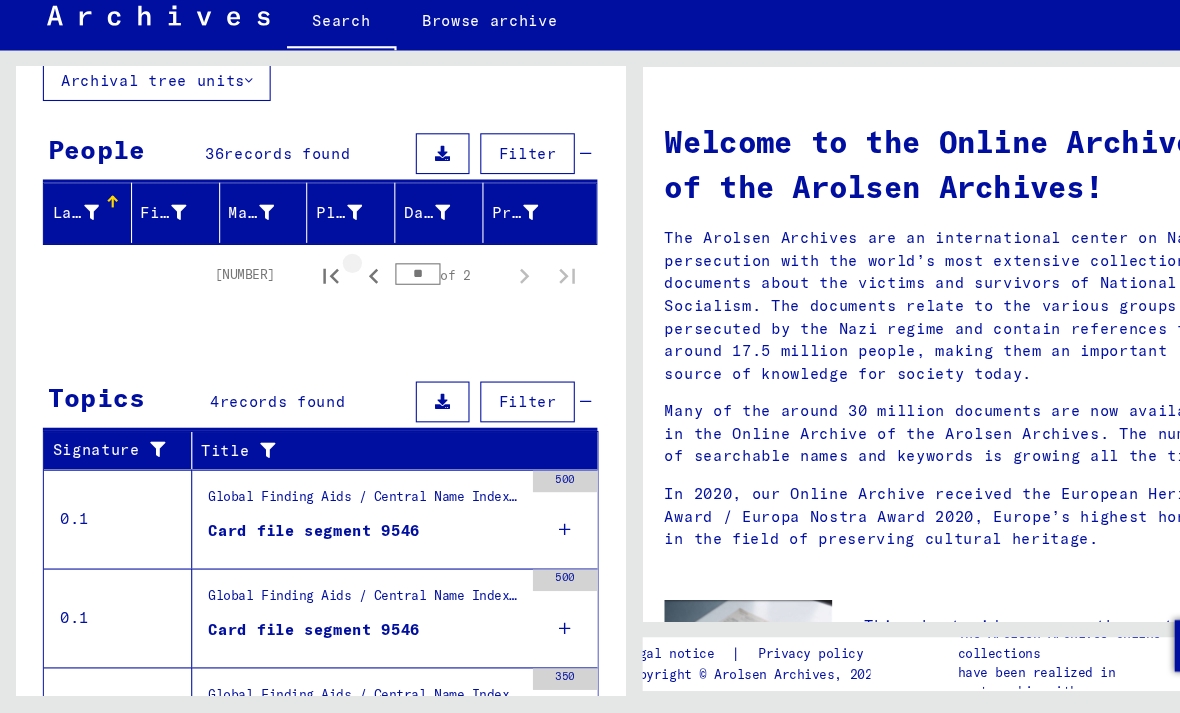 click 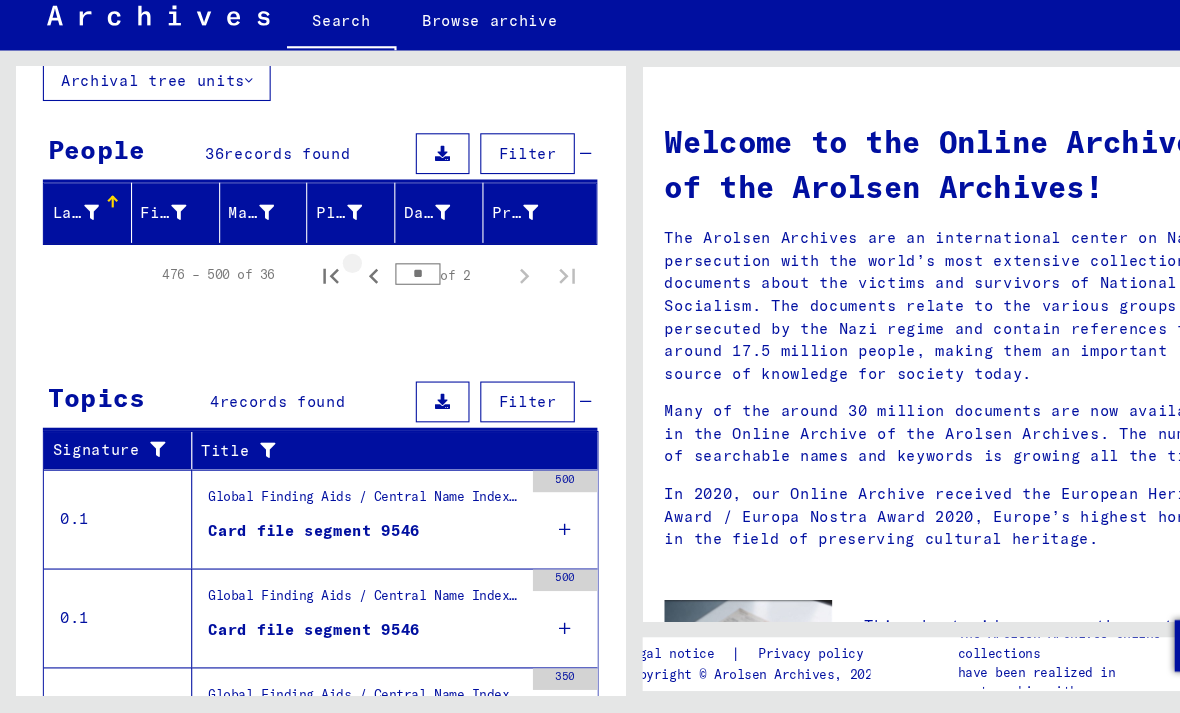 click 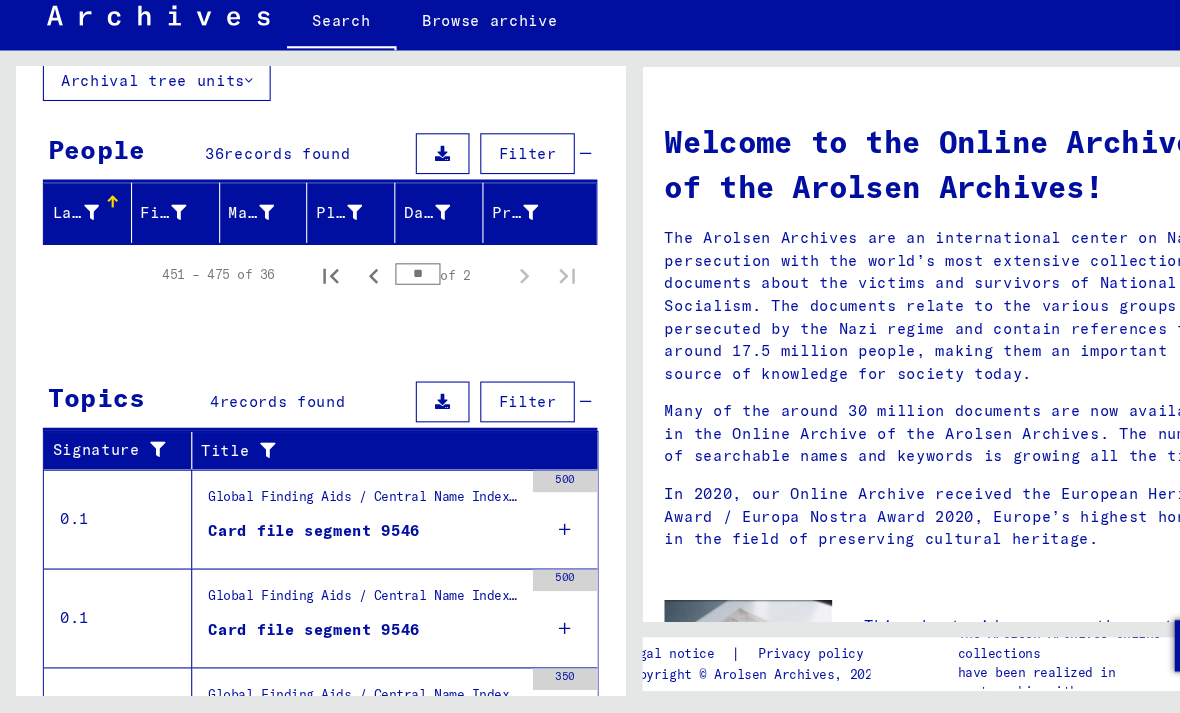 click 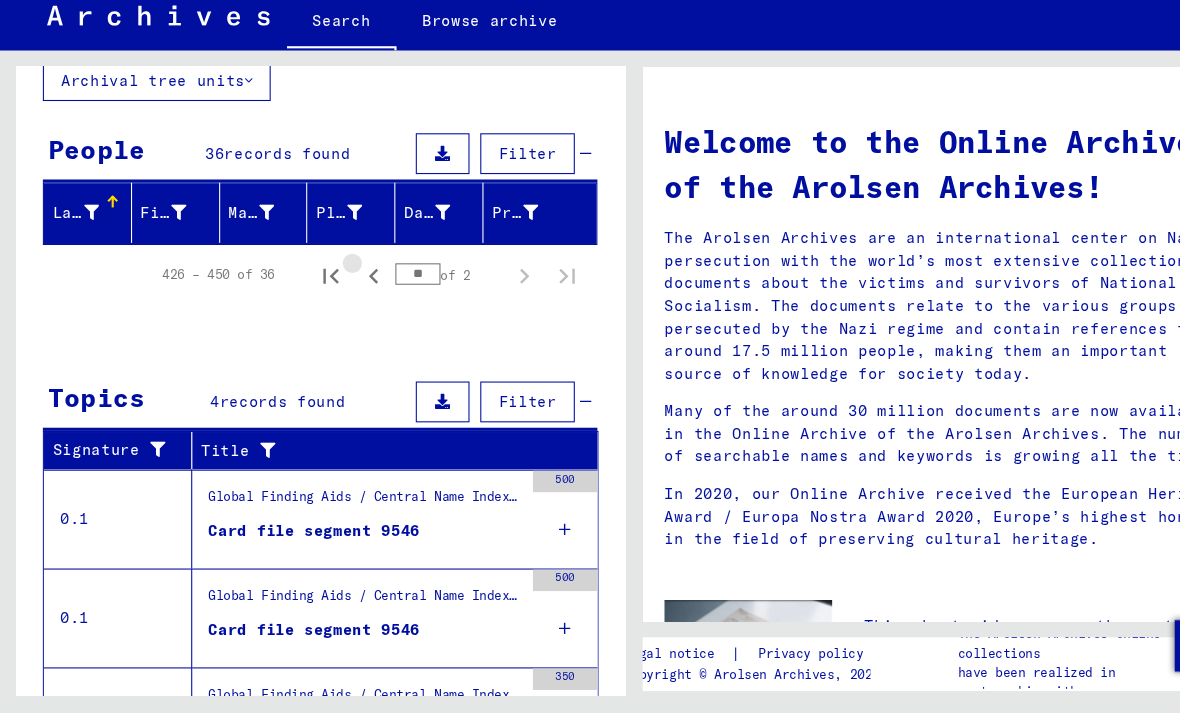 click 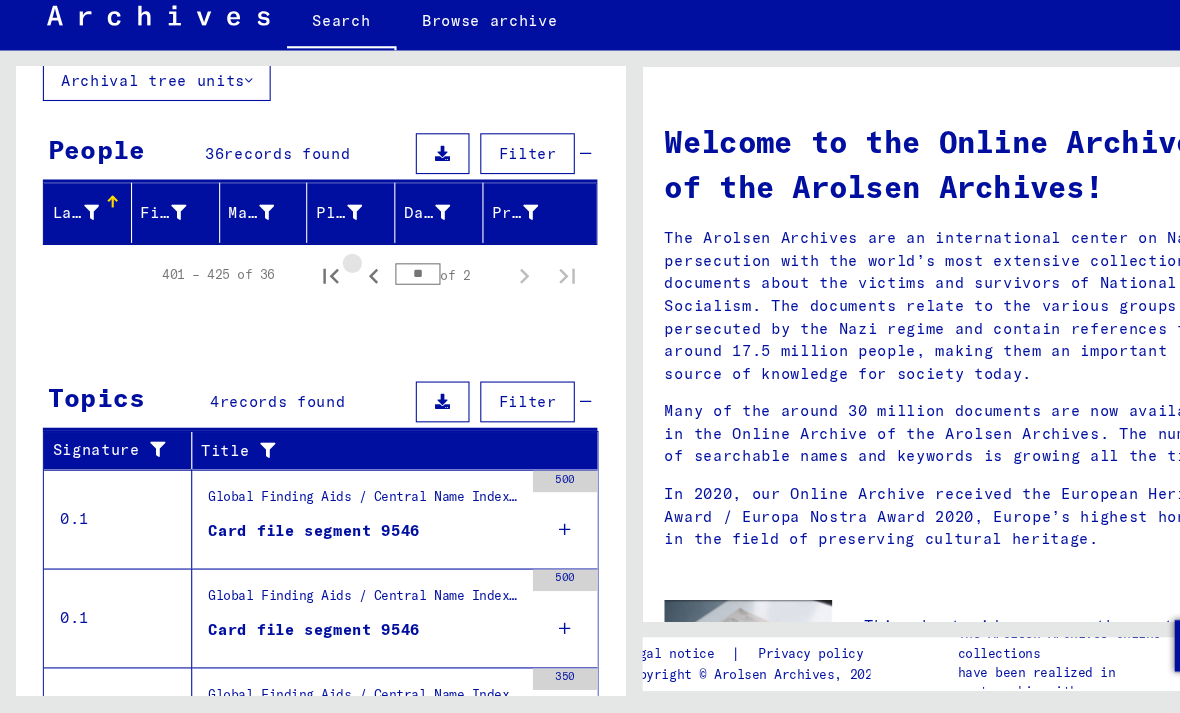 click 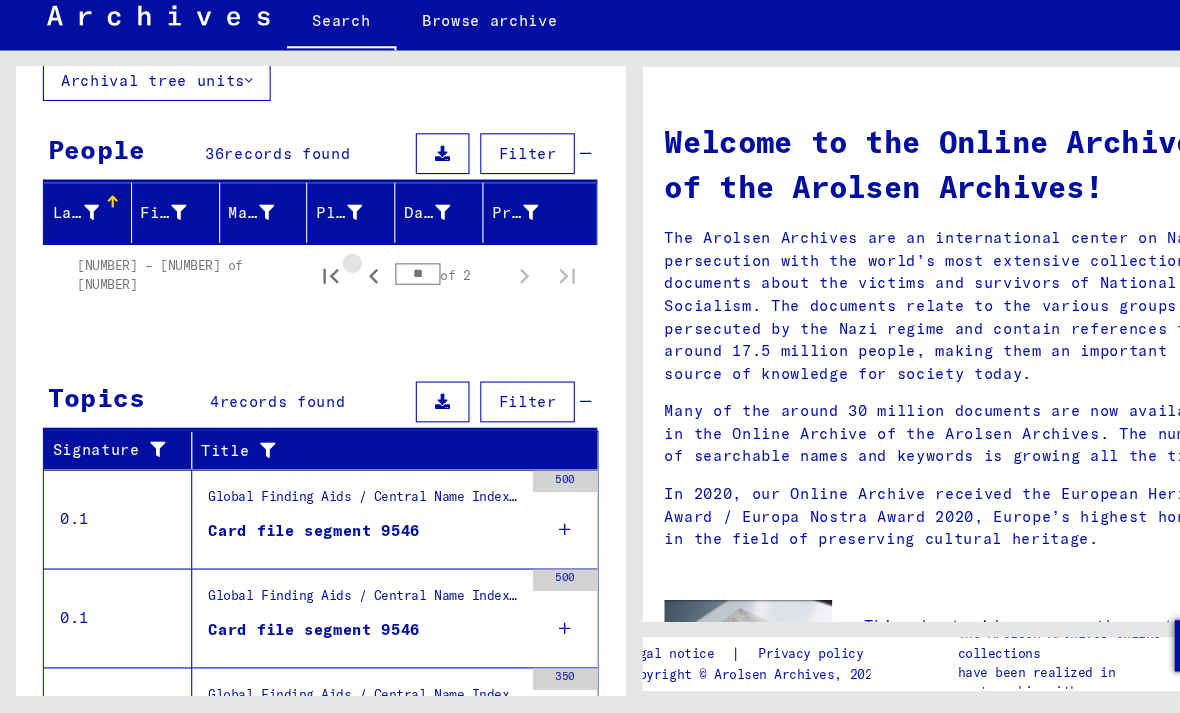 click 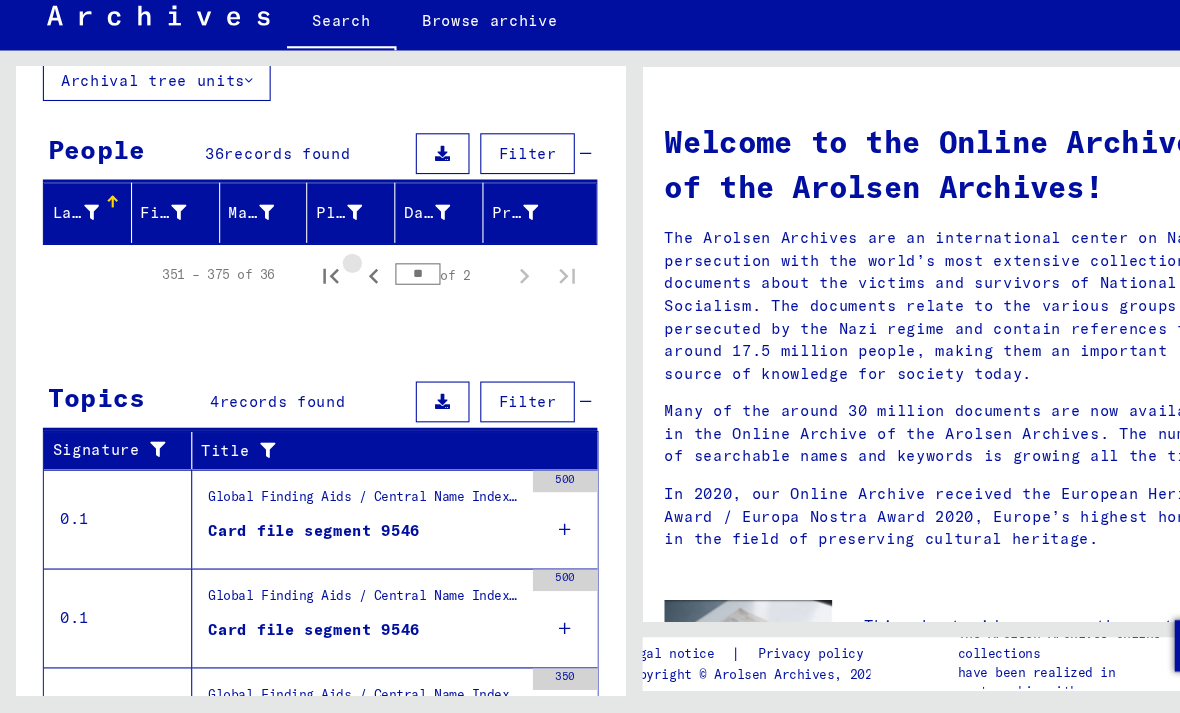 click 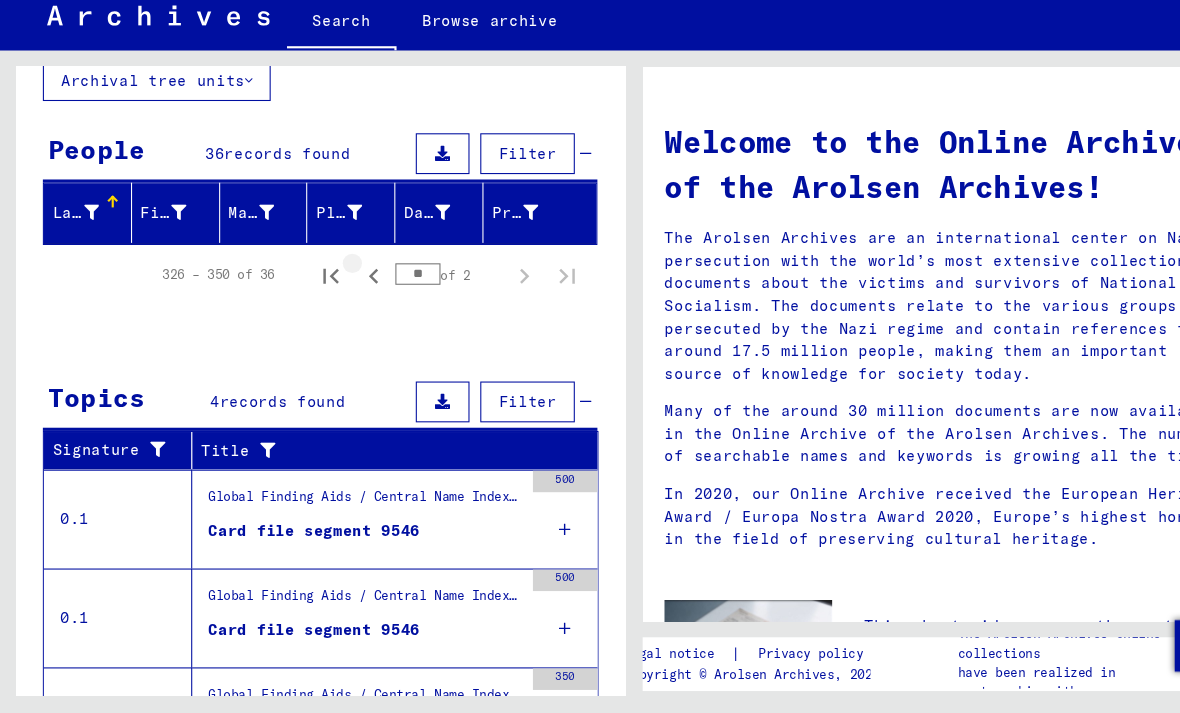 click 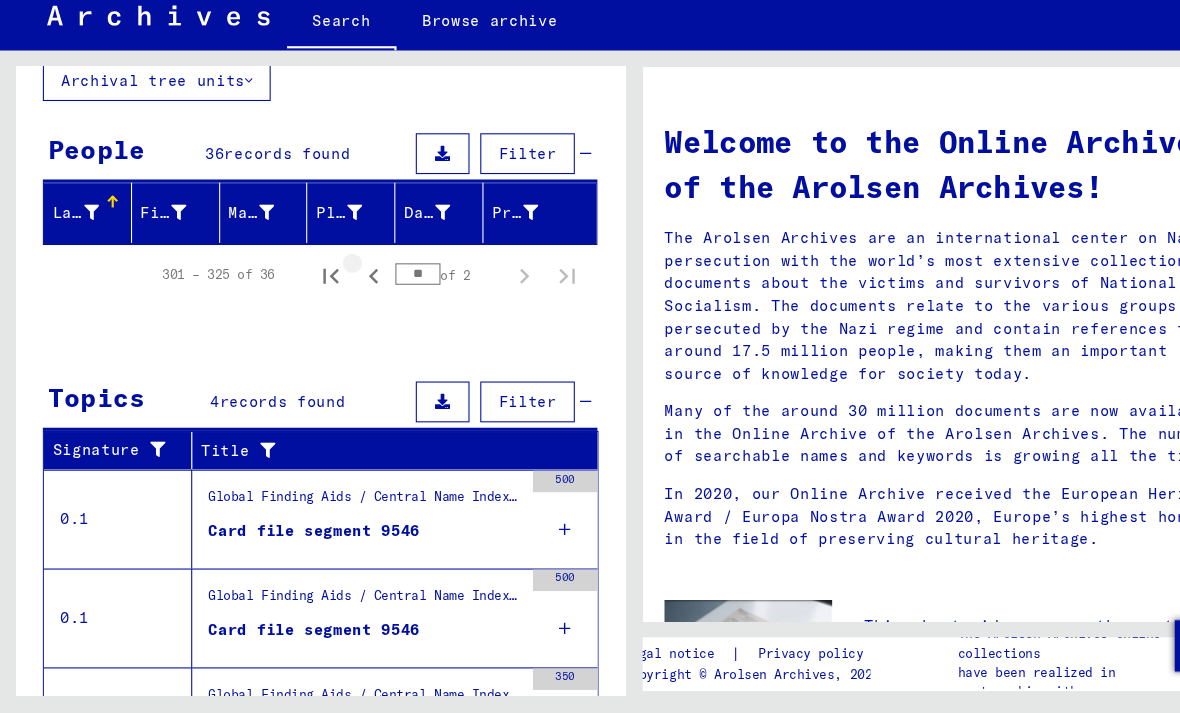 click 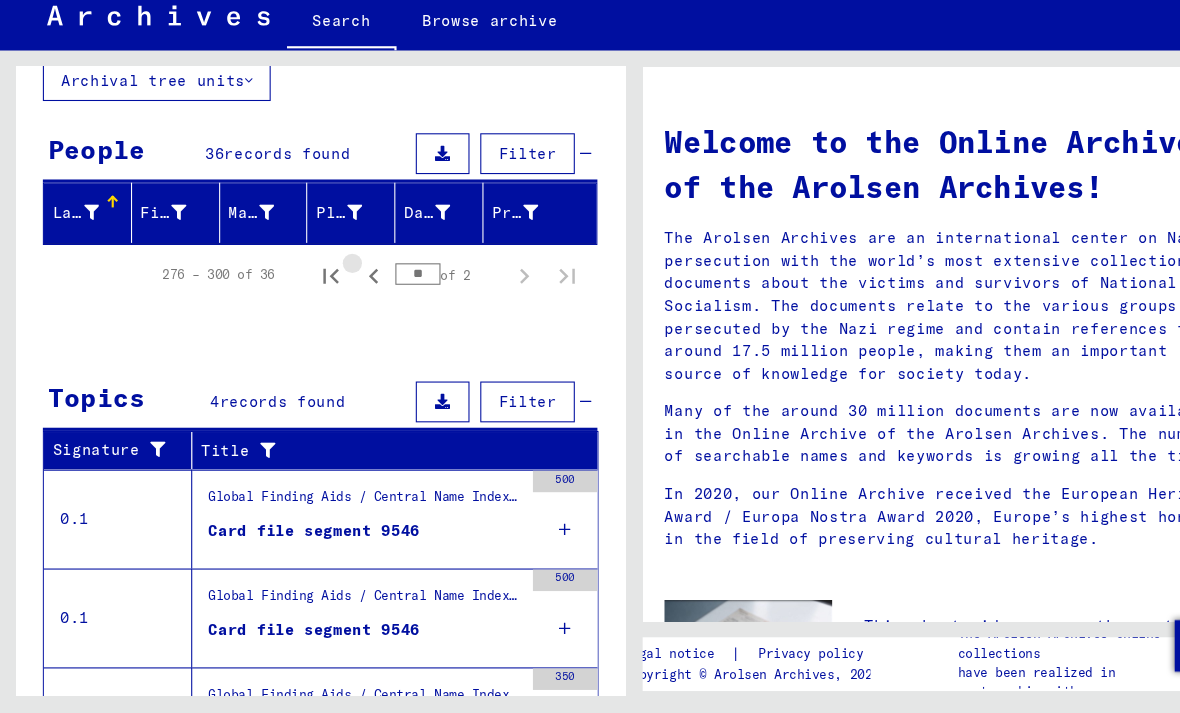 click 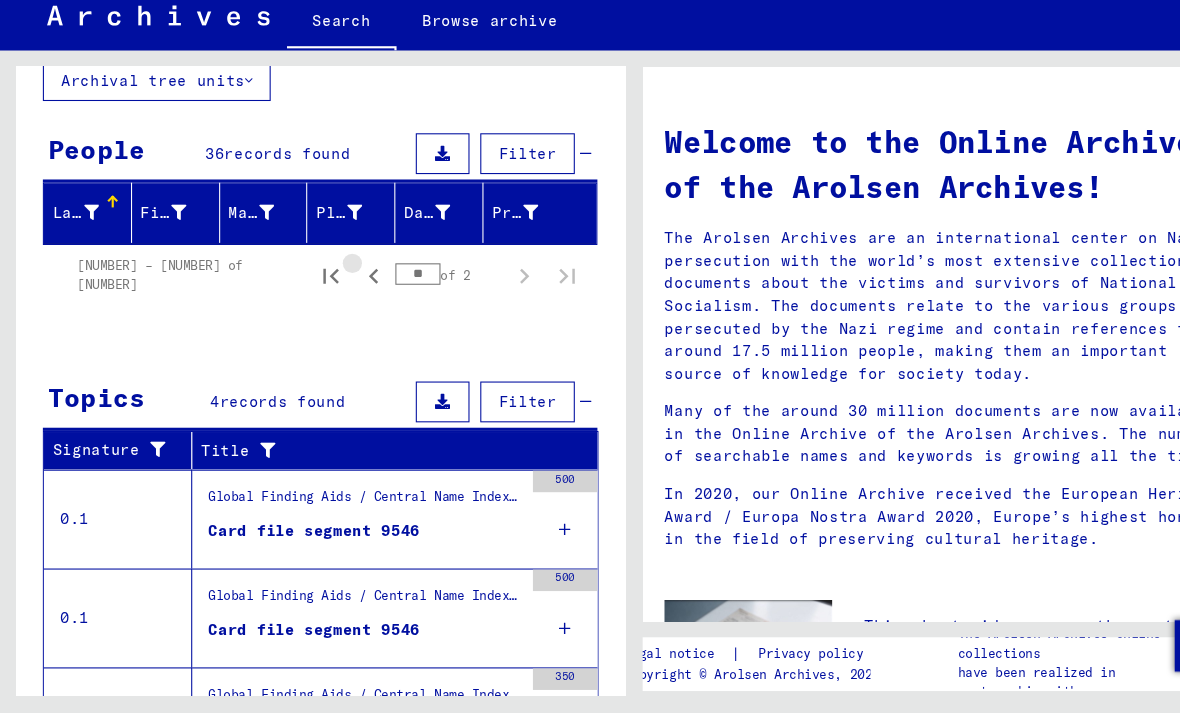click 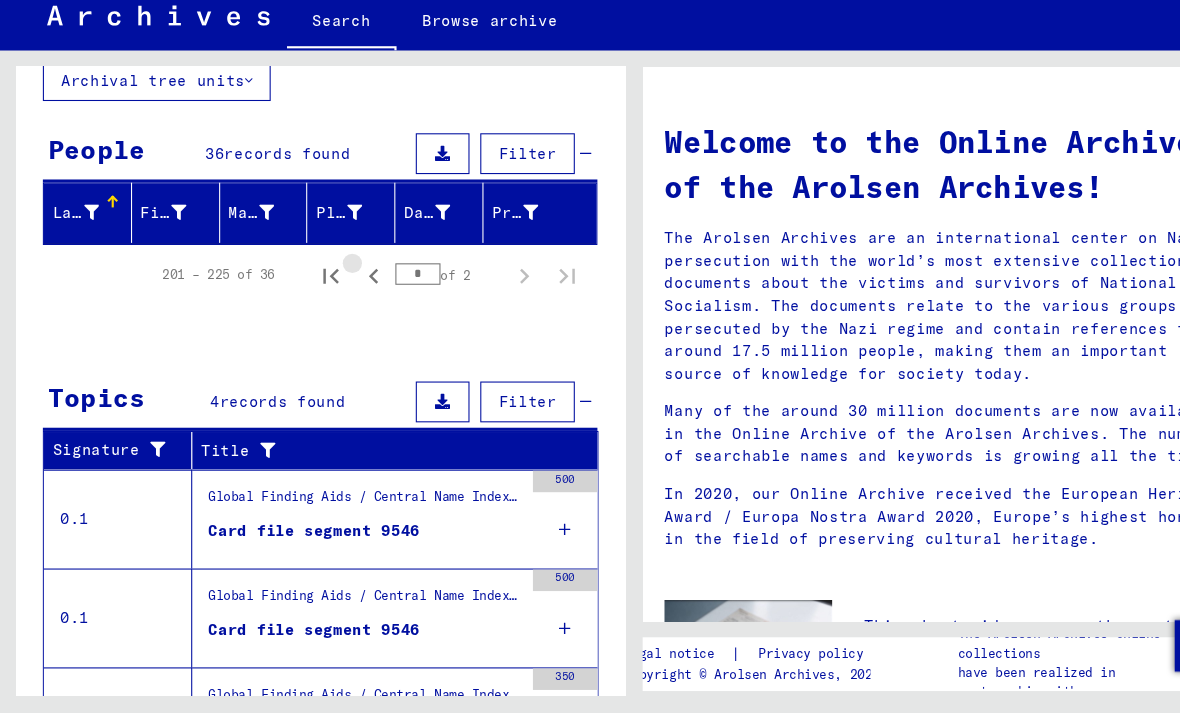click 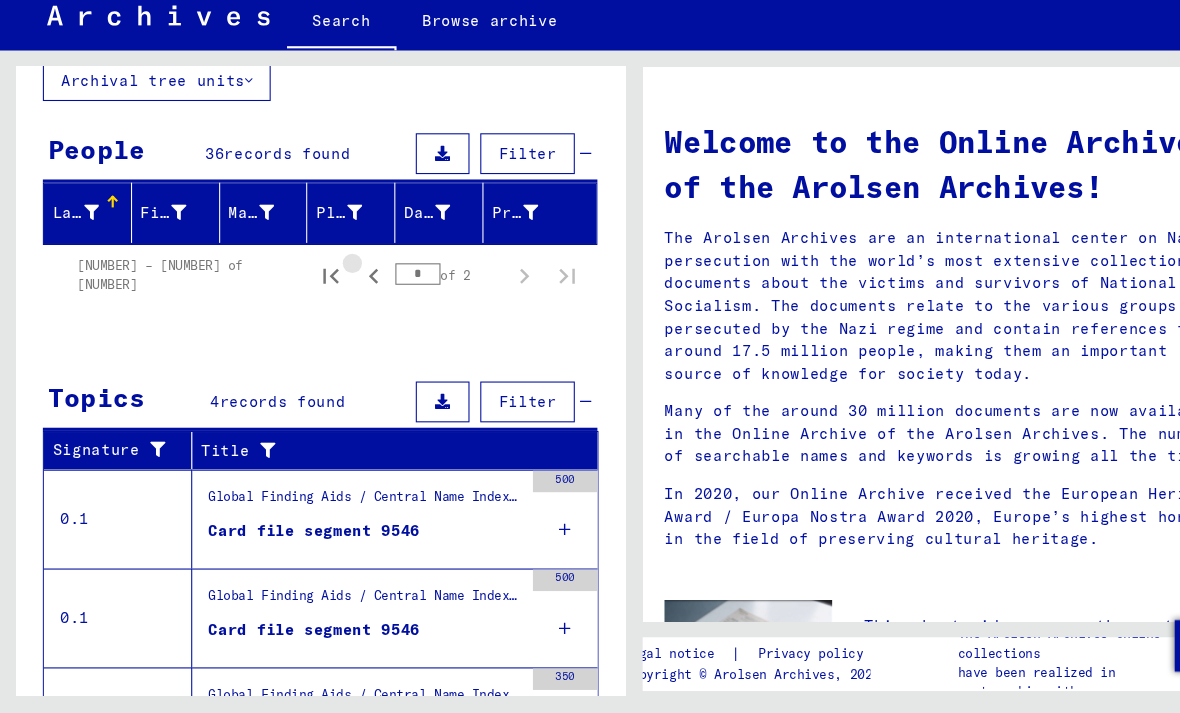 click 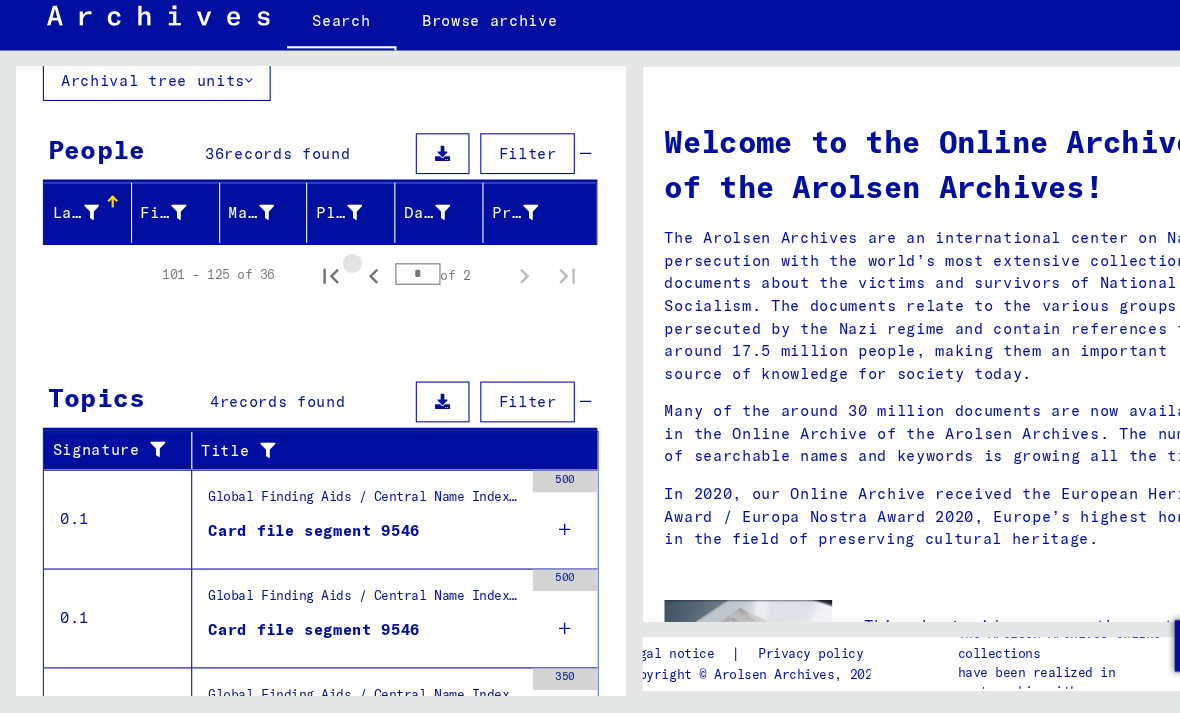 click 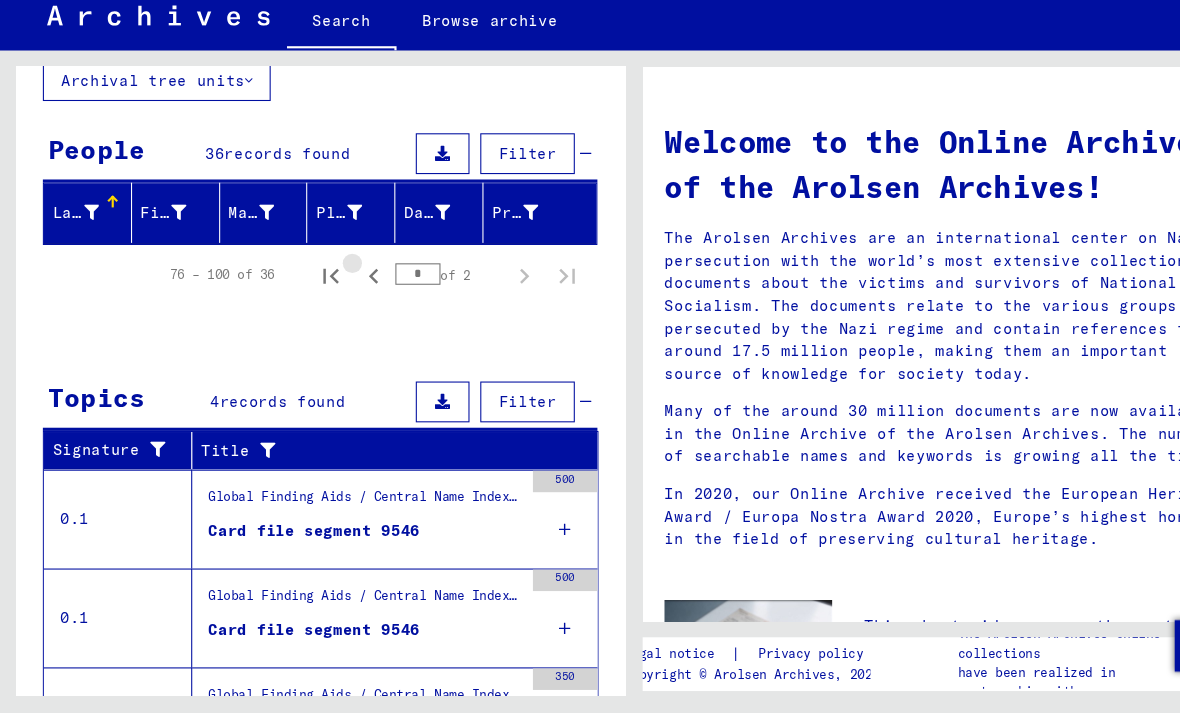 click 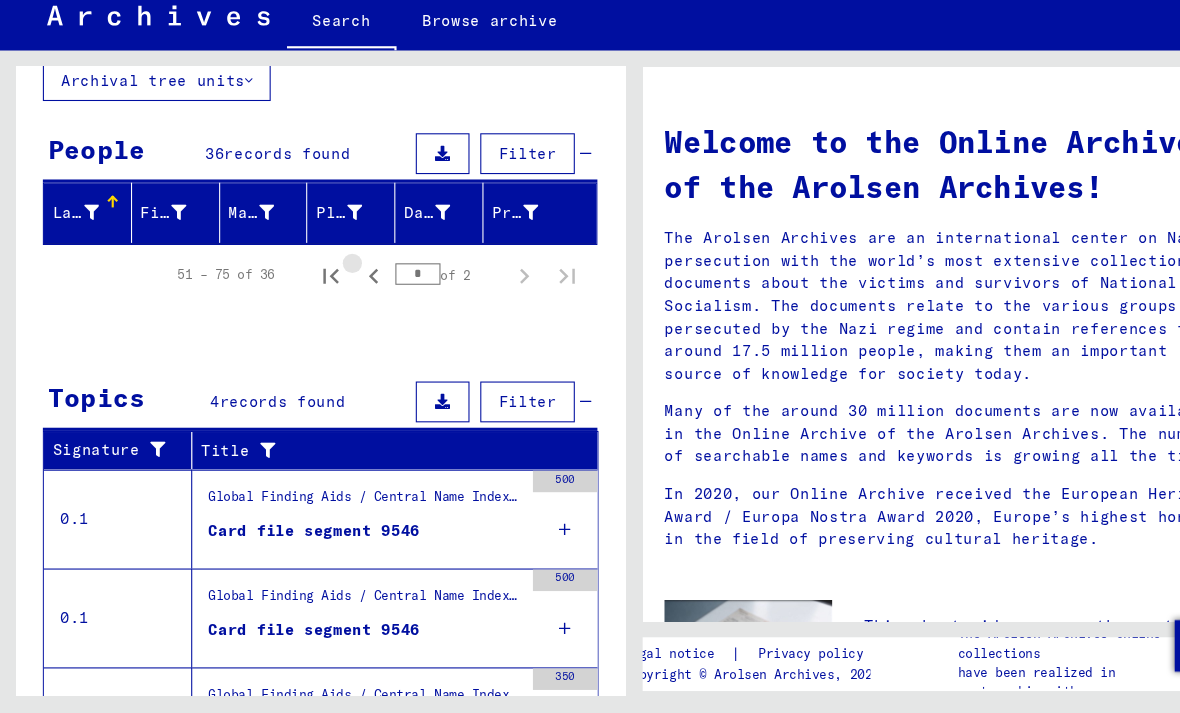 click 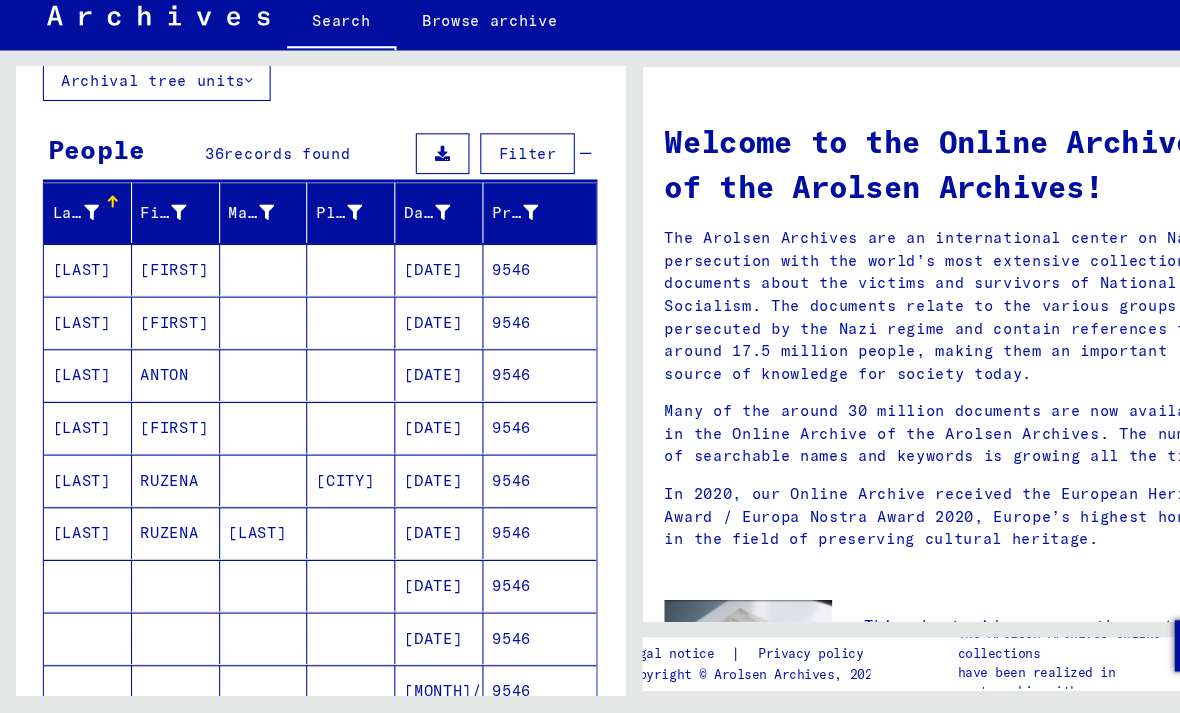 click at bounding box center [327, 349] 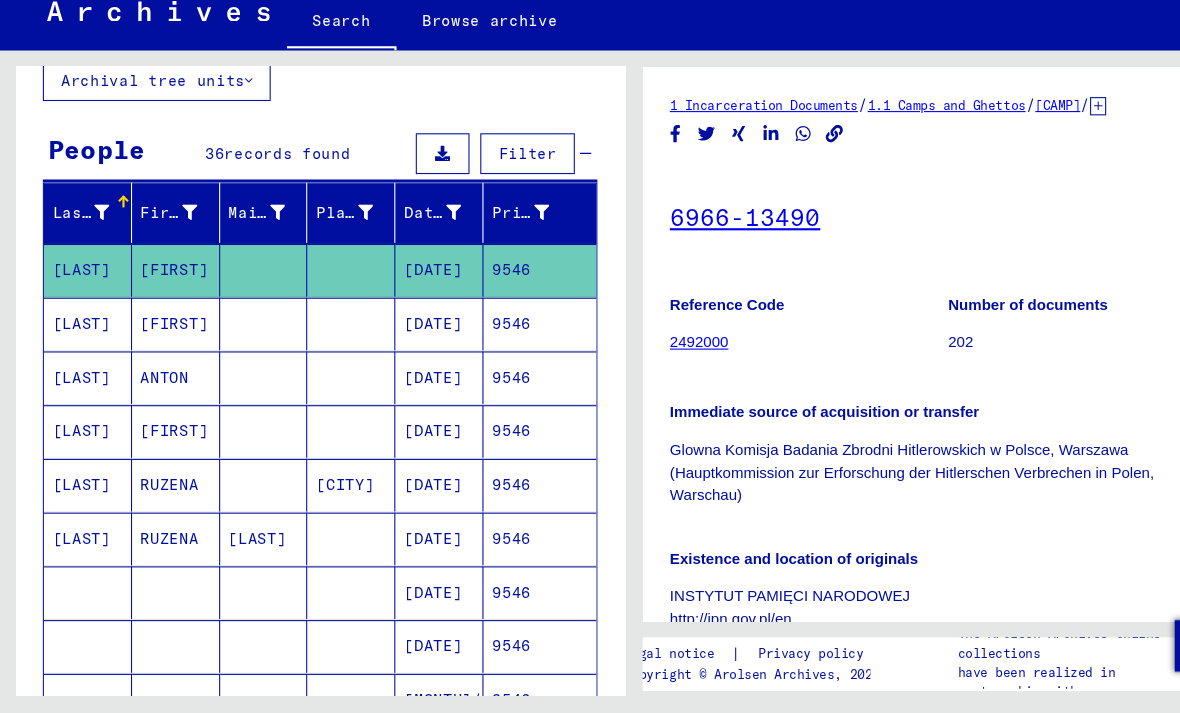 scroll, scrollTop: 0, scrollLeft: 0, axis: both 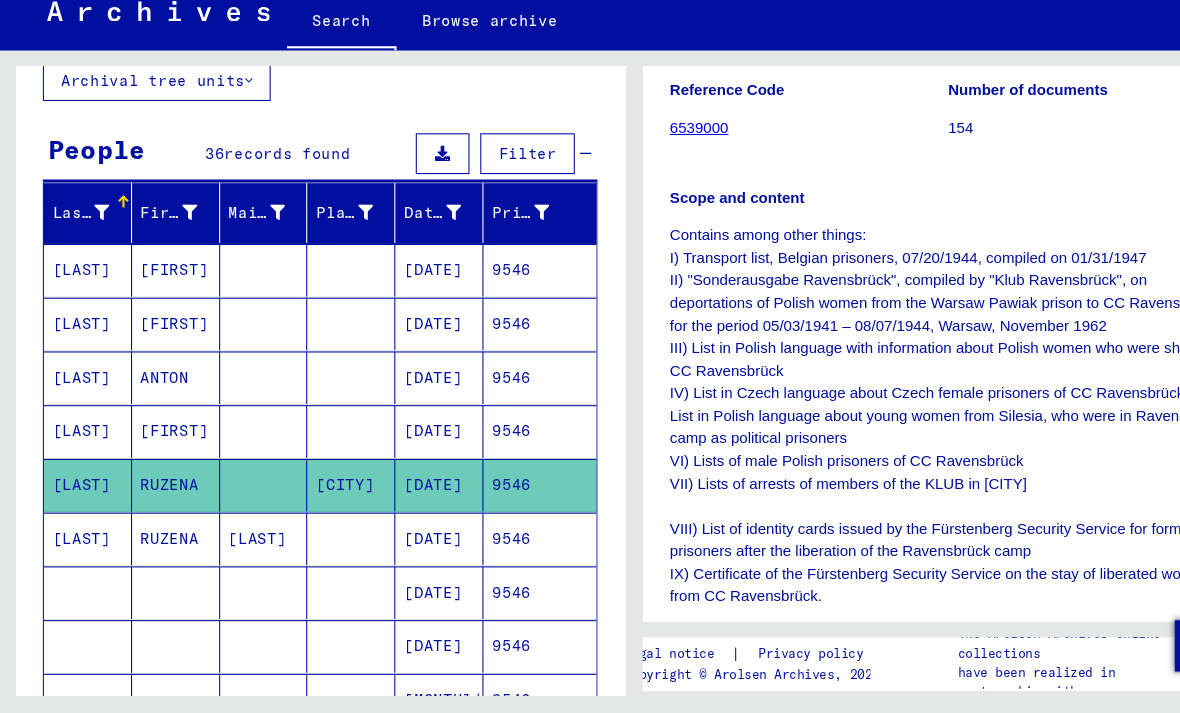 click on "[DATE]" at bounding box center [409, 600] 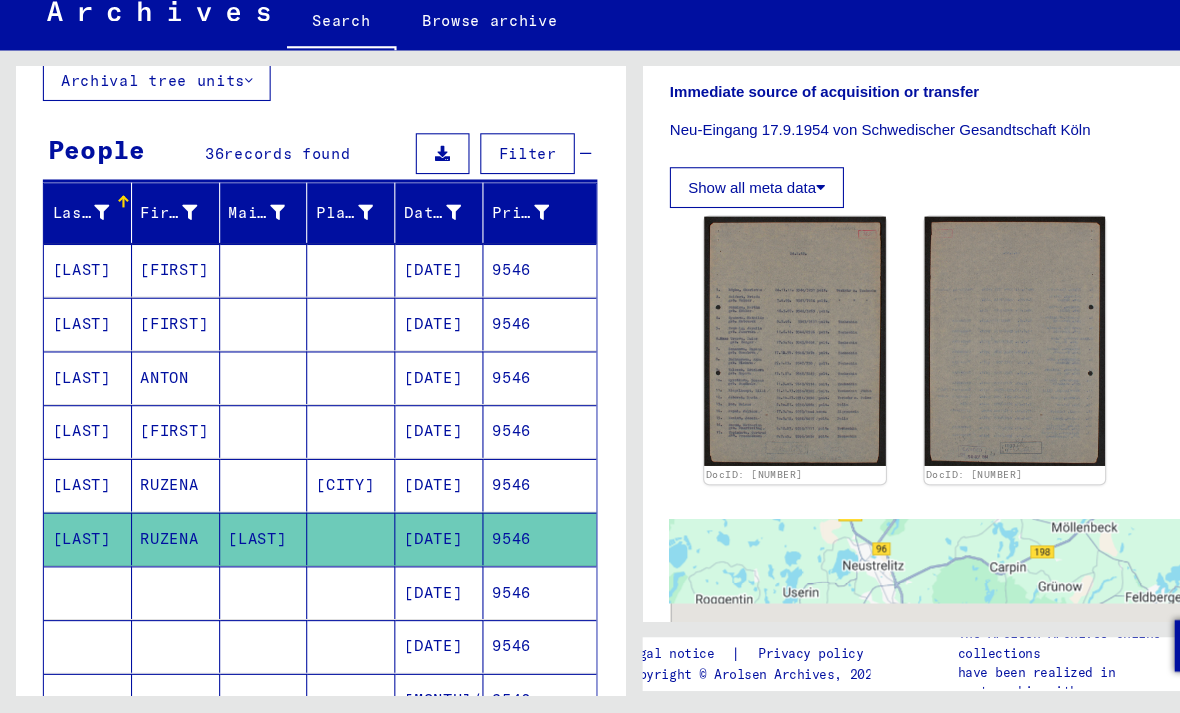 scroll, scrollTop: 0, scrollLeft: 0, axis: both 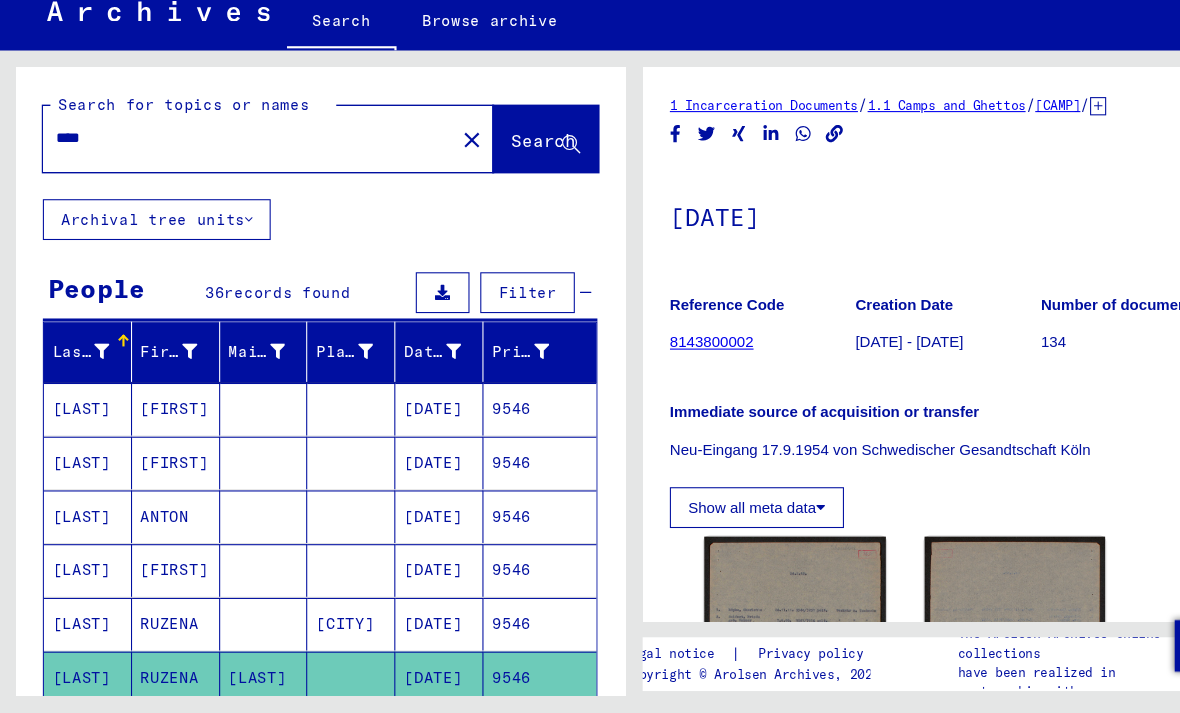 click on "****" at bounding box center [231, 177] 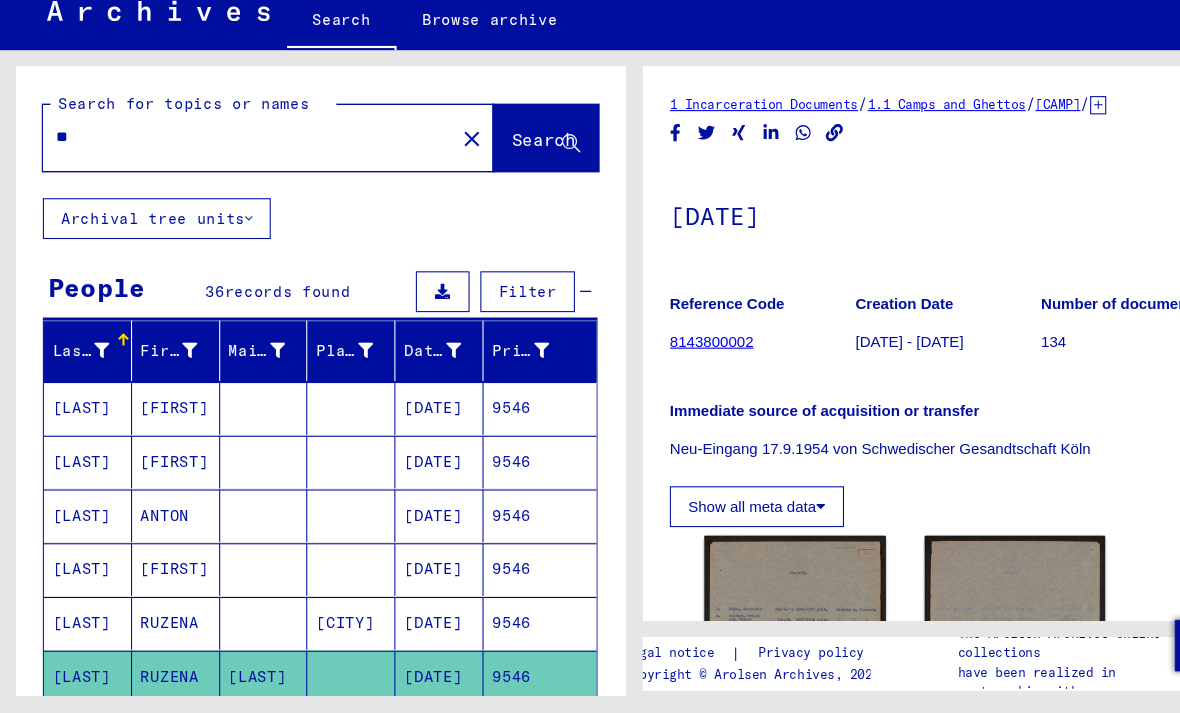 type on "*" 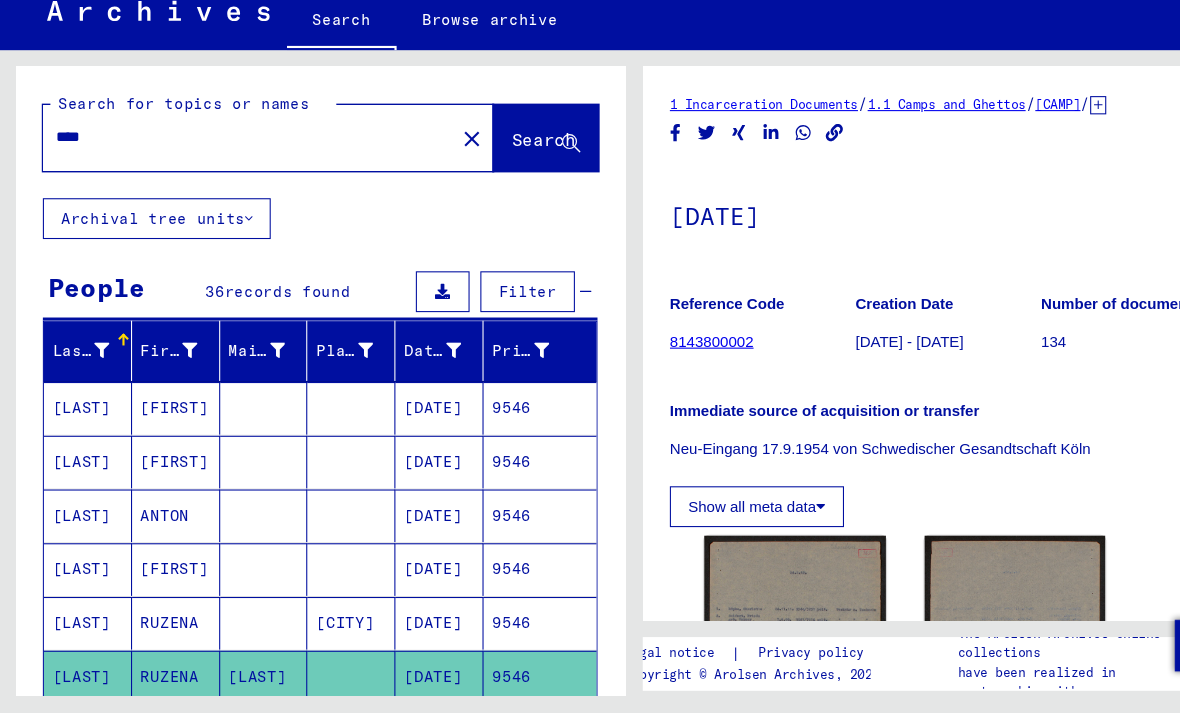 type on "****" 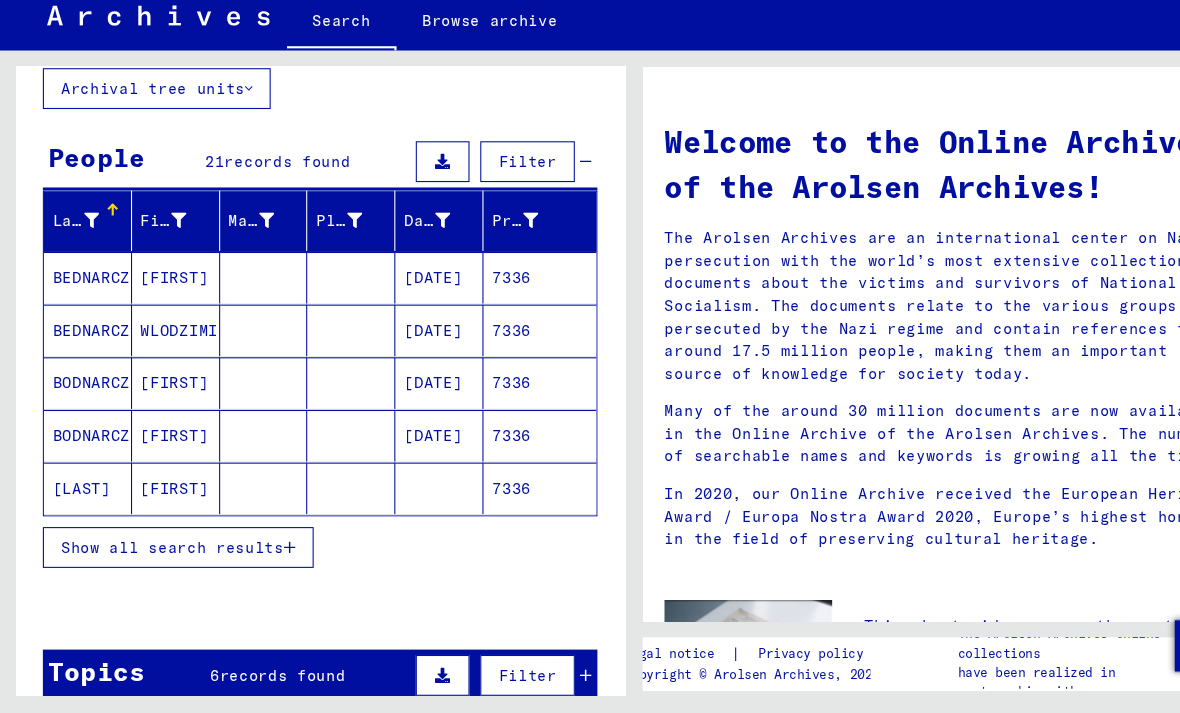 scroll, scrollTop: 169, scrollLeft: 0, axis: vertical 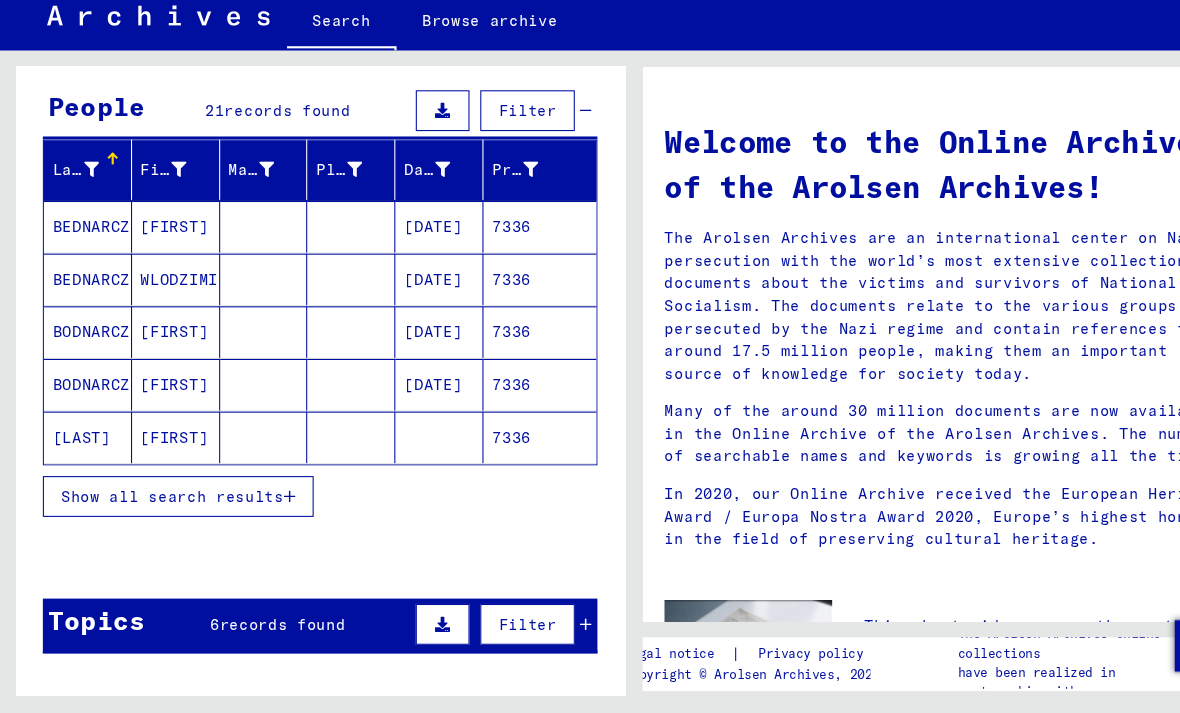 click at bounding box center (269, 511) 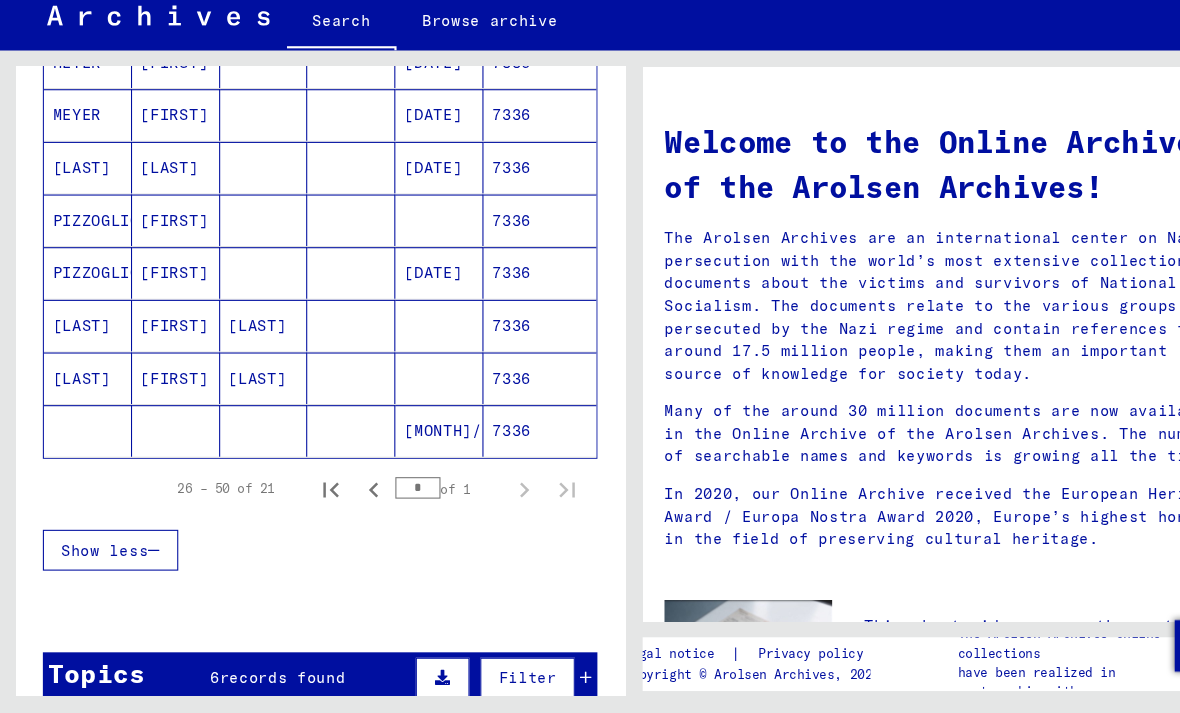 scroll, scrollTop: 963, scrollLeft: 0, axis: vertical 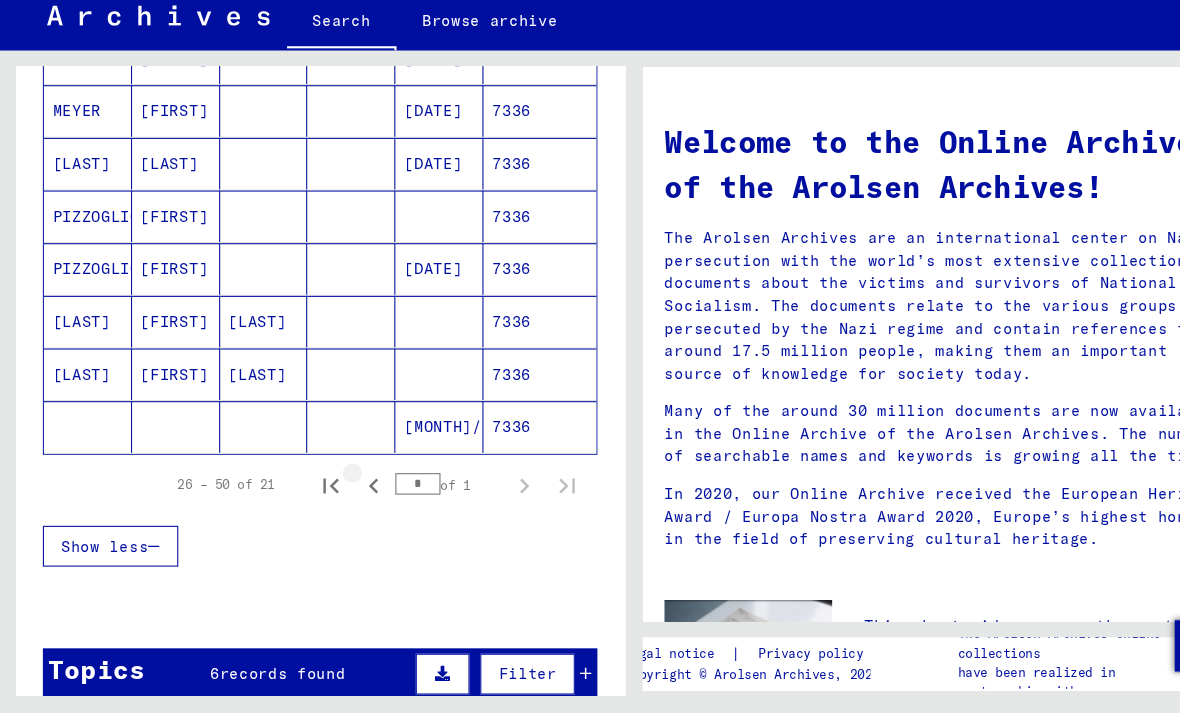 click 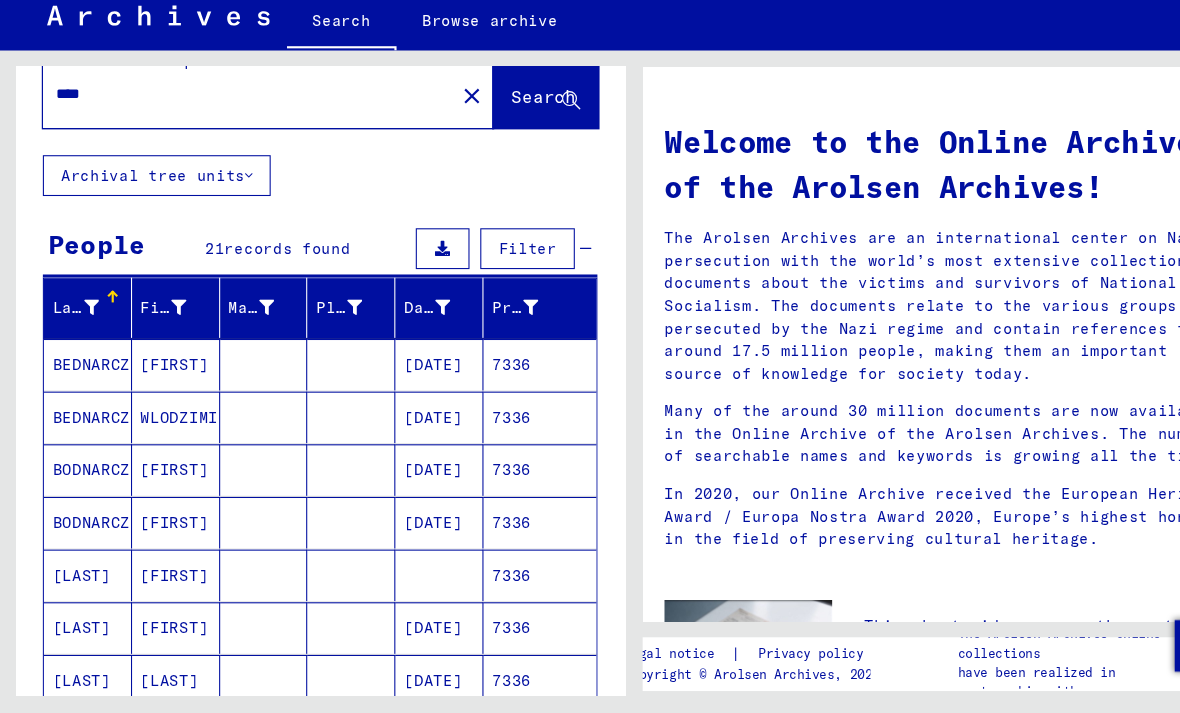 scroll, scrollTop: 120, scrollLeft: 0, axis: vertical 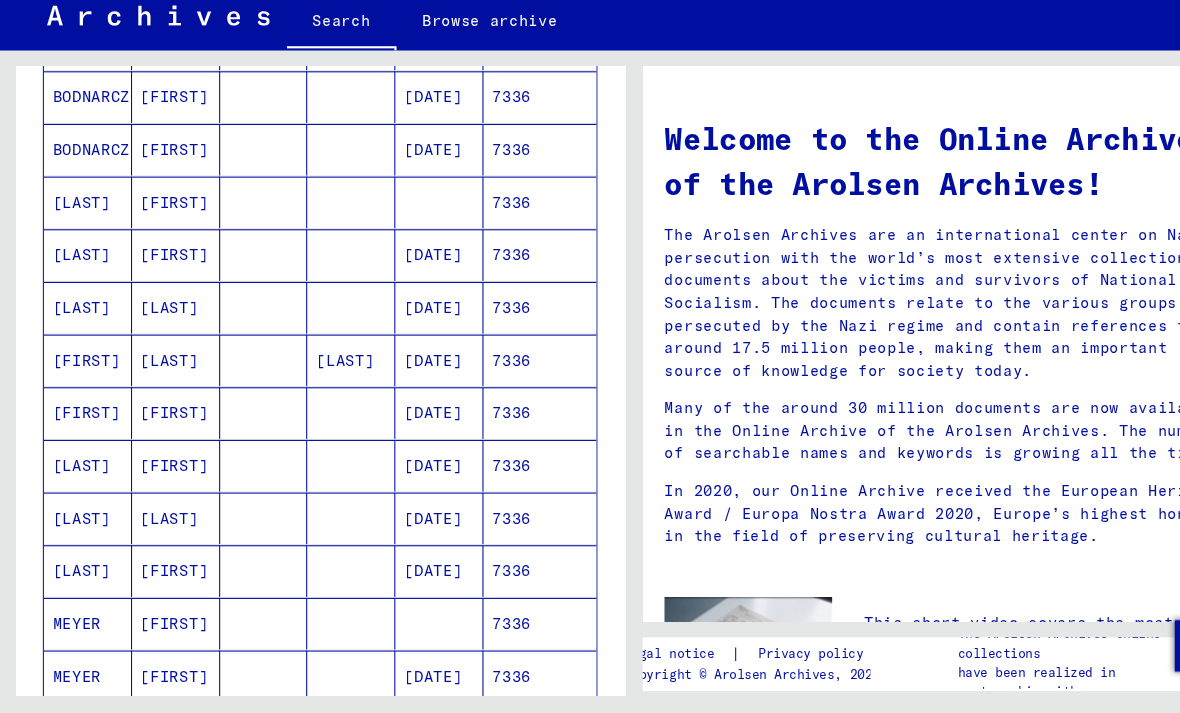 click on "Welcome to the Online Archive of the Arolsen Archives!
The Arolsen Archives are an international center on Nazi persecution with the world’s most extensive collection of documents about the victims and survivors of National Socialism. The documents relate to the various groups persecuted by the Nazi regime and contain references to around 17.5 million people, making them an important source of knowledge for society today.
Many of the around 30 million documents are now available in the Online Archive of the Arolsen Archives. The number of searchable names and keywords is growing all the time.
In 2020, our Online Archive received the European Heritage Award / Europa Nostra Award 2020, Europe’s highest honor in the field of preserving cultural heritage.
Open video" at bounding box center (881, 796) 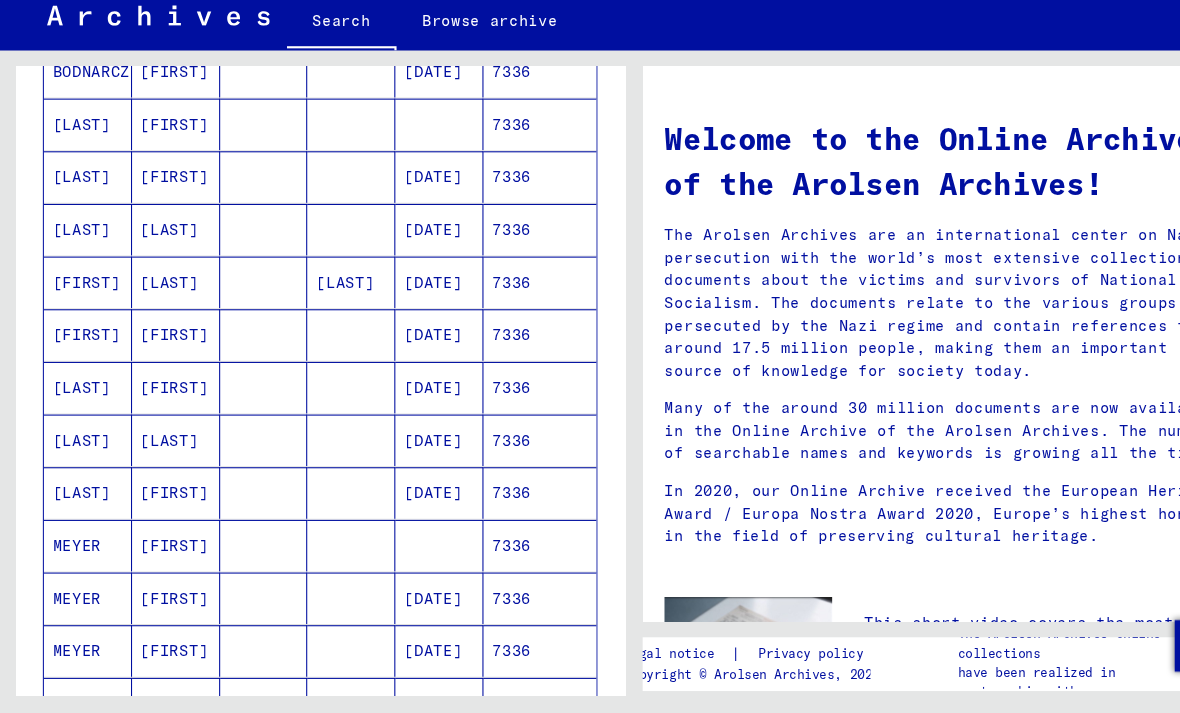 click on "Welcome to the Online Archive of the Arolsen Archives!
The Arolsen Archives are an international center on Nazi persecution with the world’s most extensive collection of documents about the victims and survivors of National Socialism. The documents relate to the various groups persecuted by the Nazi regime and contain references to around 17.5 million people, making them an important source of knowledge for society today.
Many of the around 30 million documents are now available in the Online Archive of the Arolsen Archives. The number of searchable names and keywords is growing all the time.
In 2020, our Online Archive received the European Heritage Award / Europa Nostra Award 2020, Europe’s highest honor in the field of preserving cultural heritage." at bounding box center [881, 356] 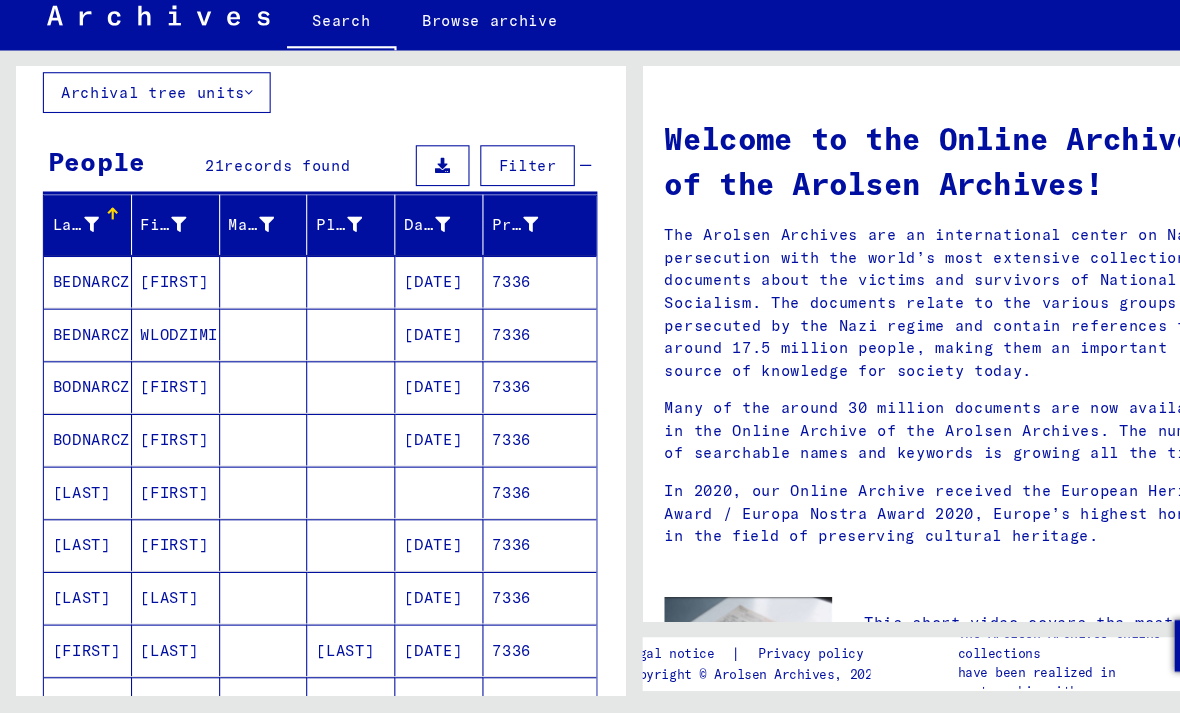scroll, scrollTop: 114, scrollLeft: 0, axis: vertical 